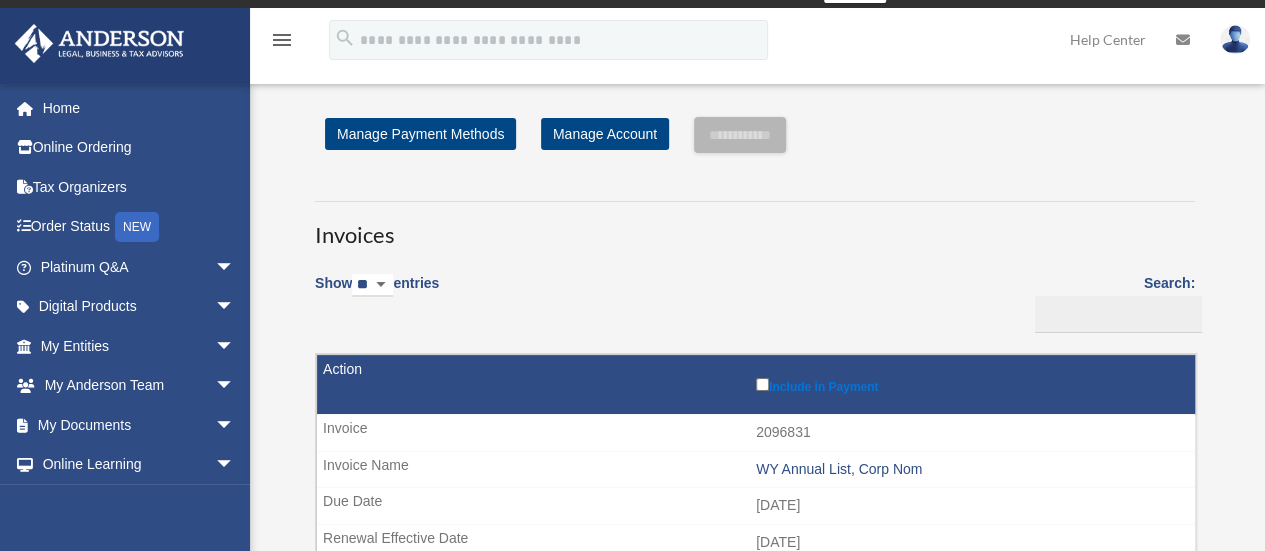 scroll, scrollTop: 0, scrollLeft: 0, axis: both 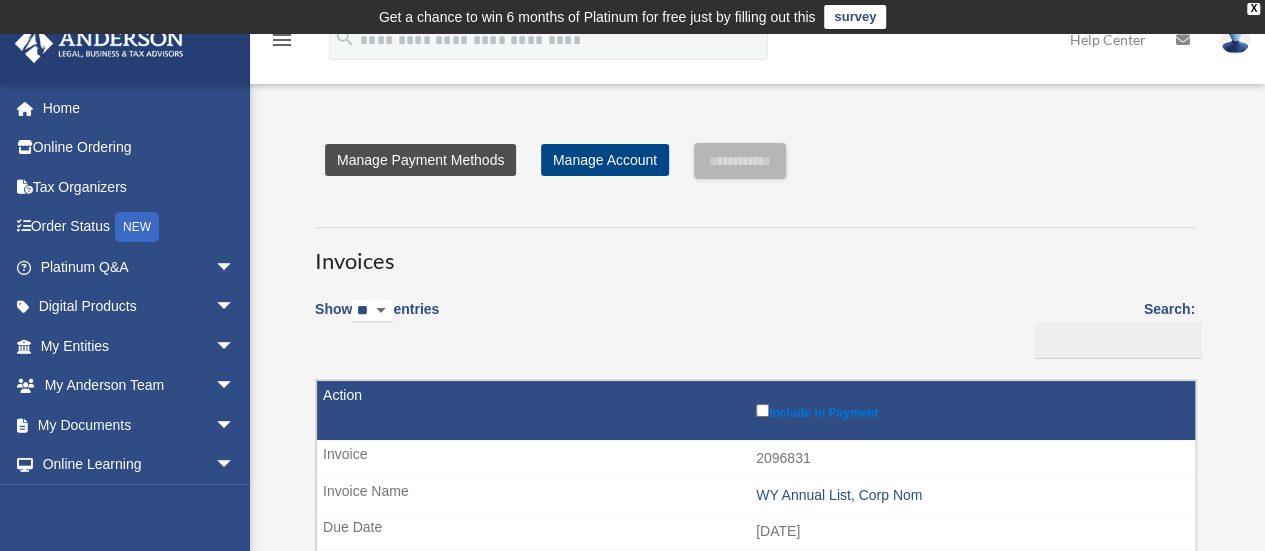 click on "Manage Payment Methods" at bounding box center [420, 160] 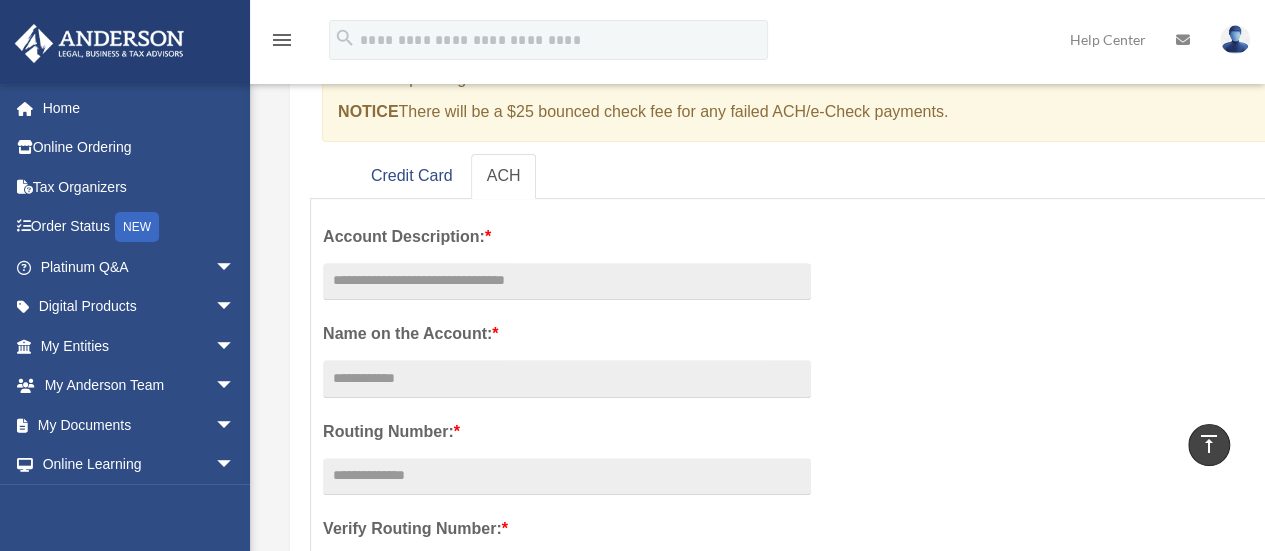 scroll, scrollTop: 261, scrollLeft: 0, axis: vertical 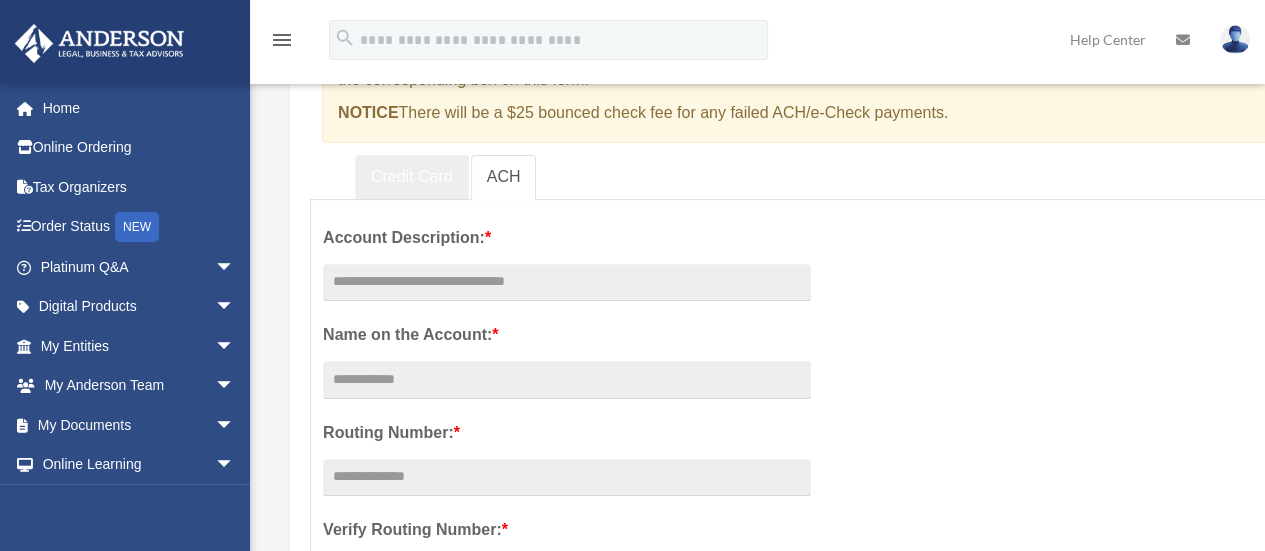 click on "Credit Card" at bounding box center [412, 177] 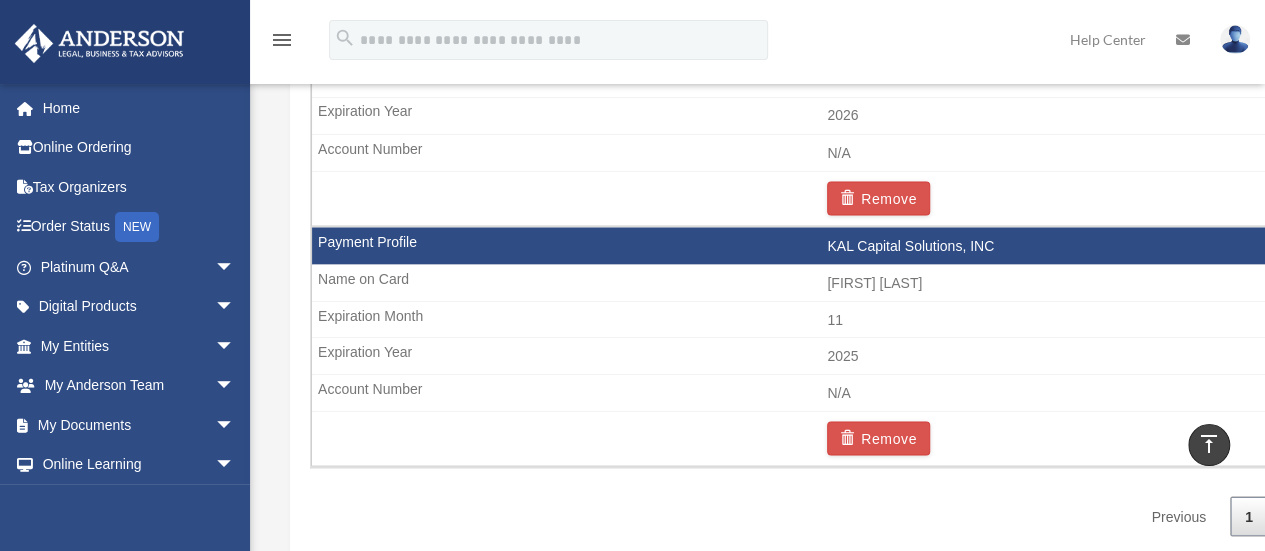 scroll, scrollTop: 1750, scrollLeft: 0, axis: vertical 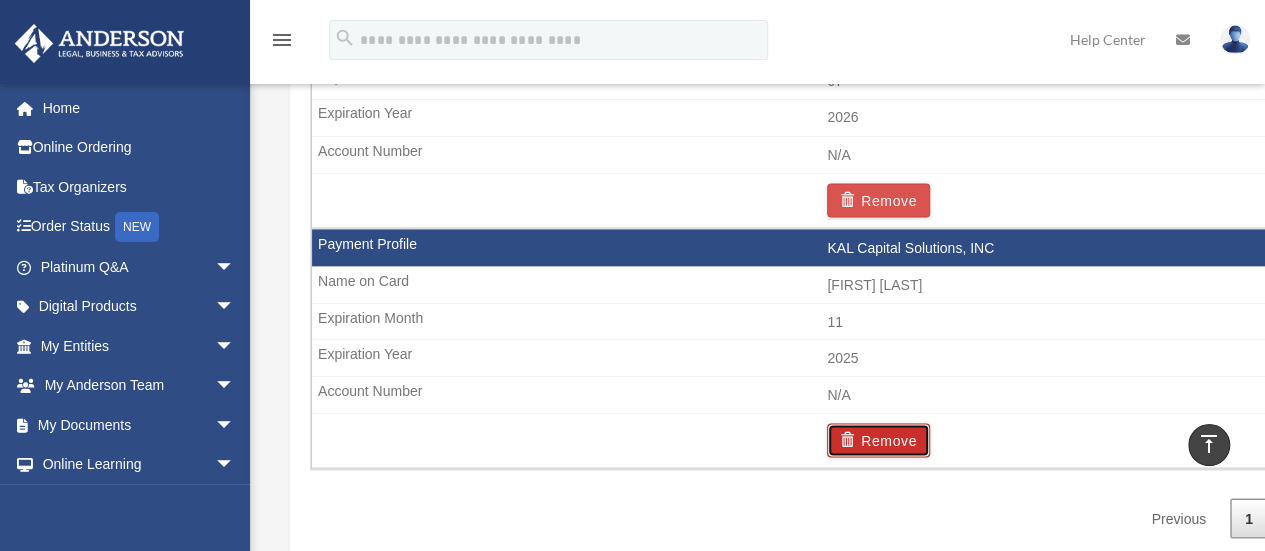 click on "Remove" at bounding box center (878, 440) 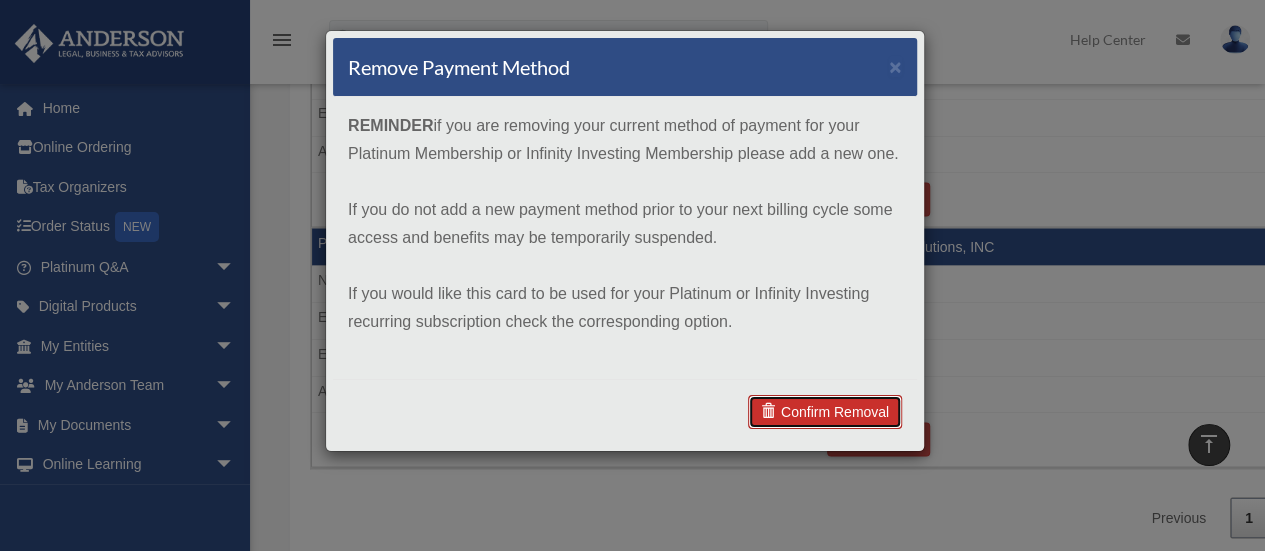 click on "Confirm Removal" at bounding box center [825, 412] 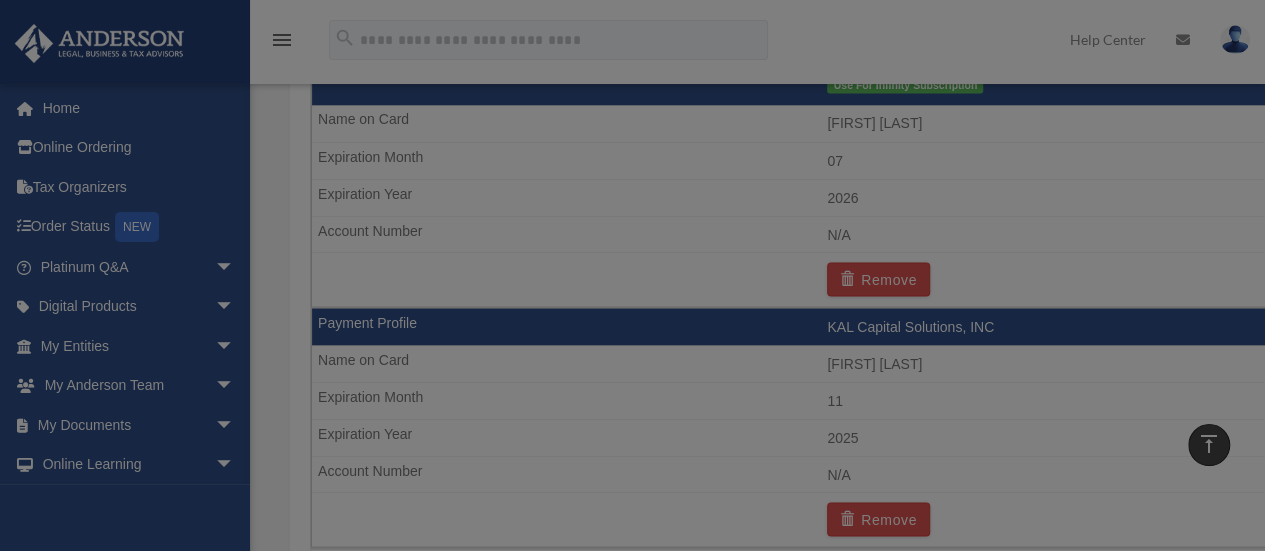 scroll, scrollTop: 1829, scrollLeft: 0, axis: vertical 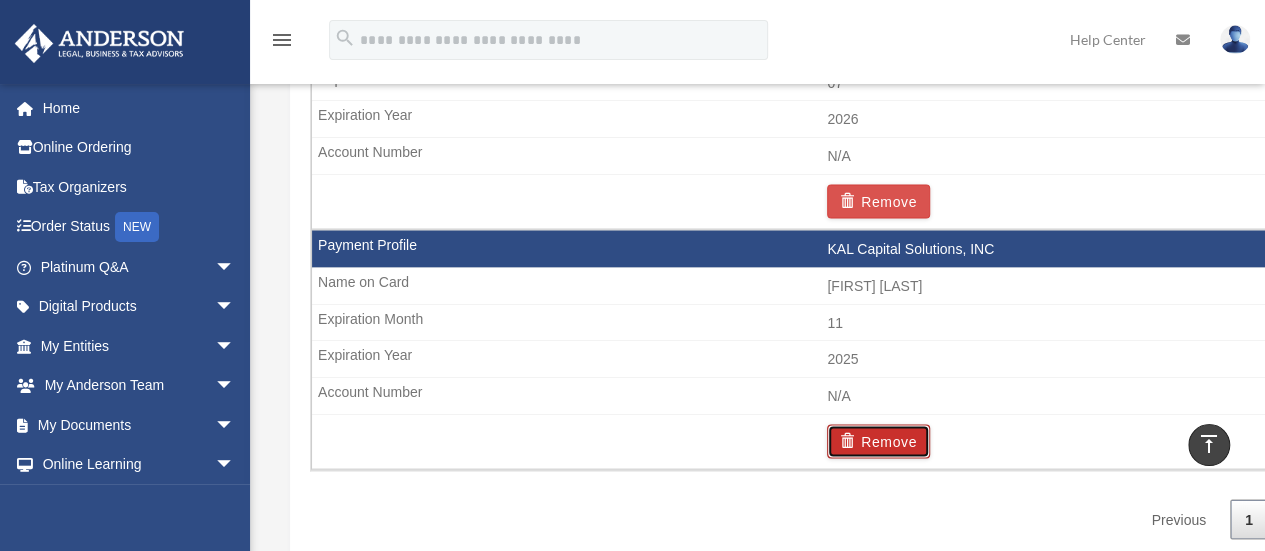 click on "Remove" at bounding box center [878, 441] 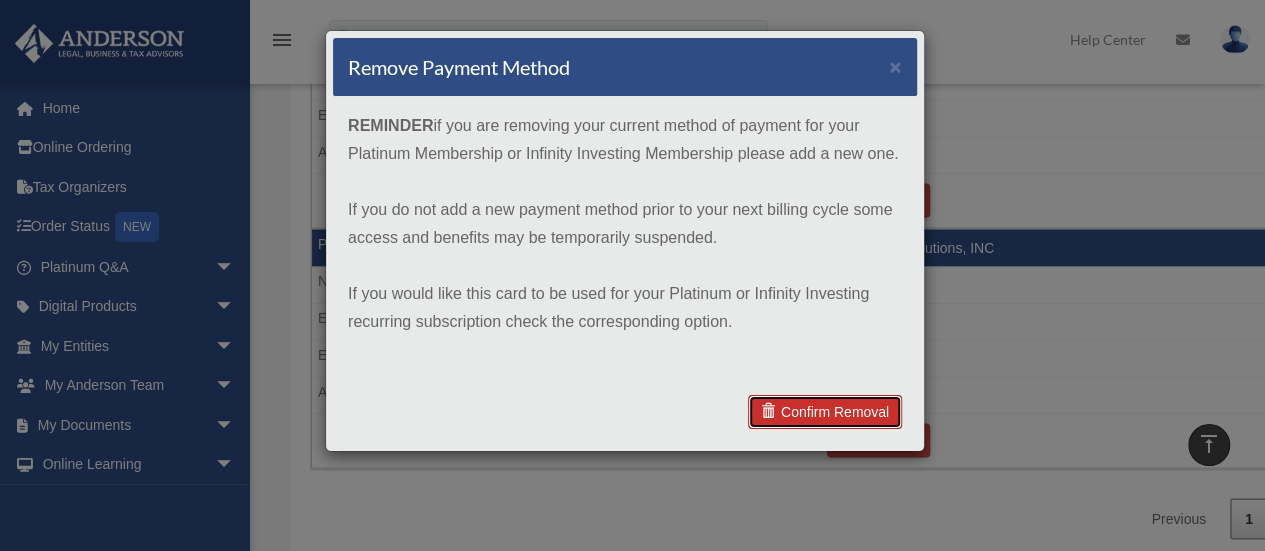 click on "Confirm Removal" at bounding box center [825, 412] 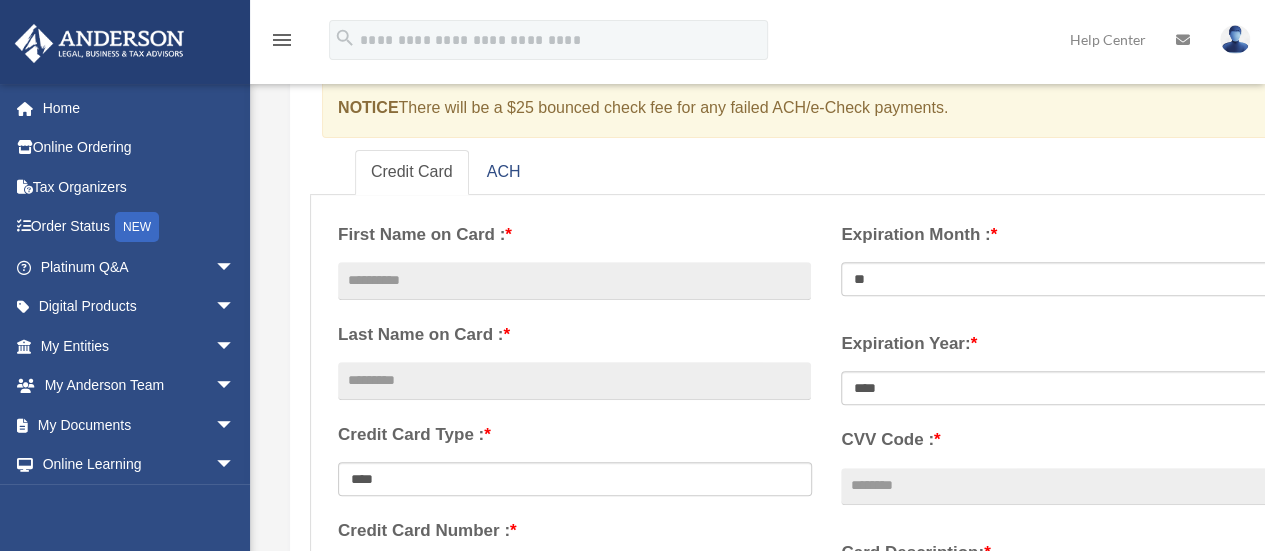 scroll, scrollTop: 265, scrollLeft: 0, axis: vertical 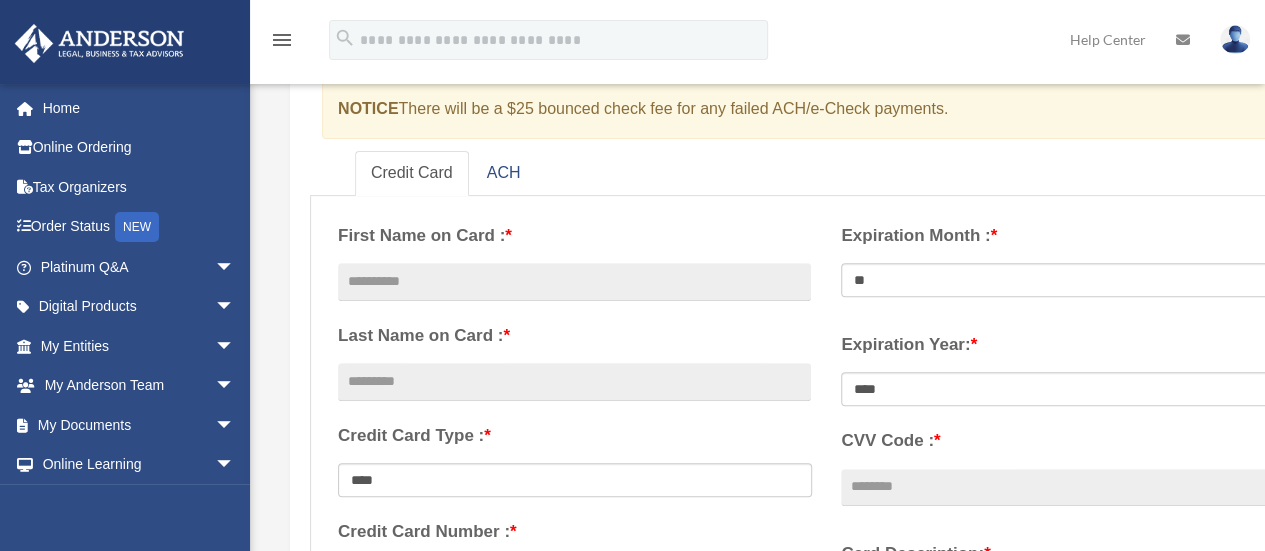 click on "Credit Card Type : *" at bounding box center [574, 436] 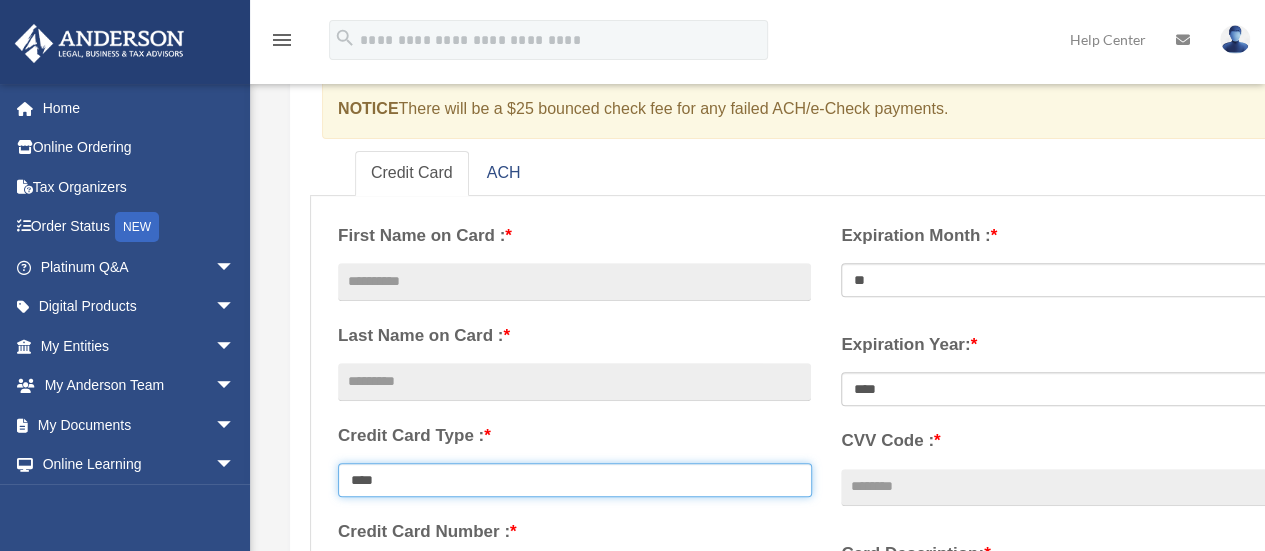 click on "**********" at bounding box center (575, 480) 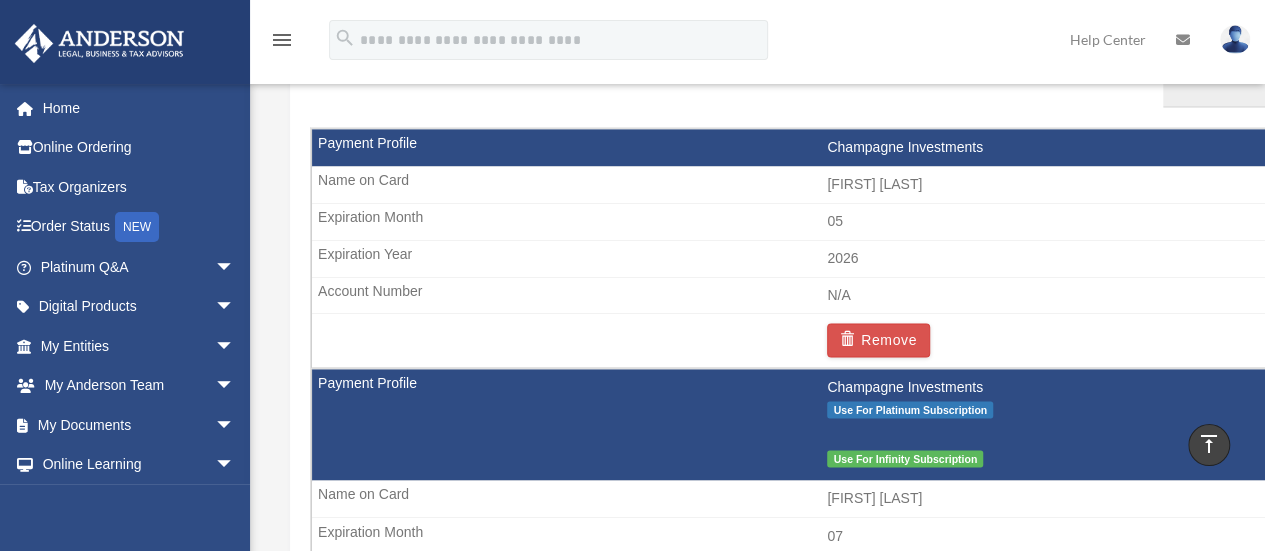 scroll, scrollTop: 1382, scrollLeft: 0, axis: vertical 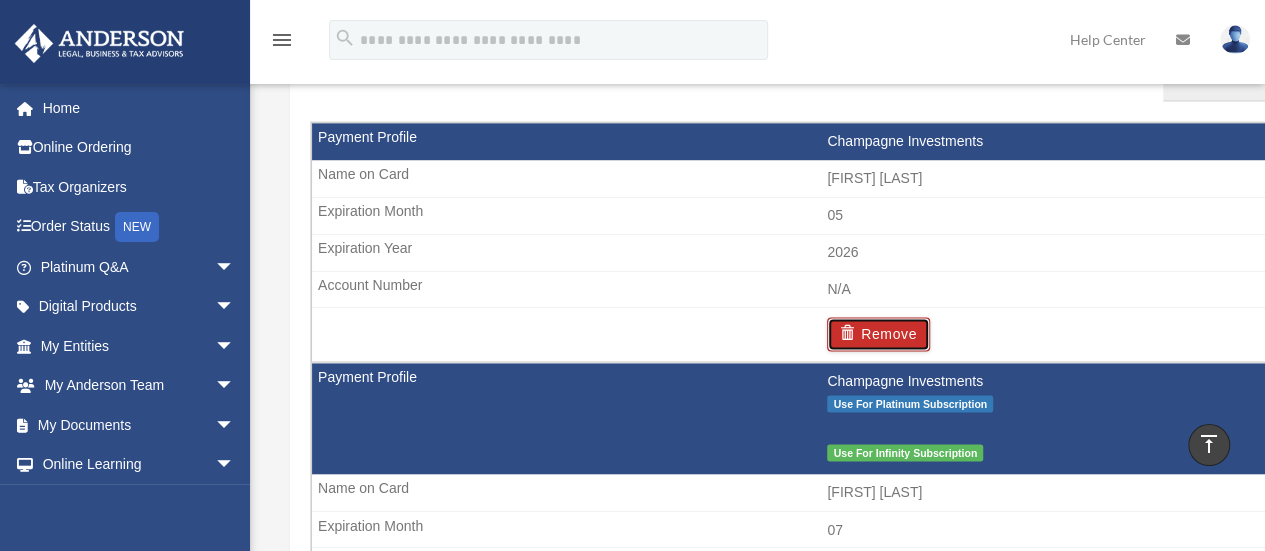 click on "Remove" at bounding box center (878, 334) 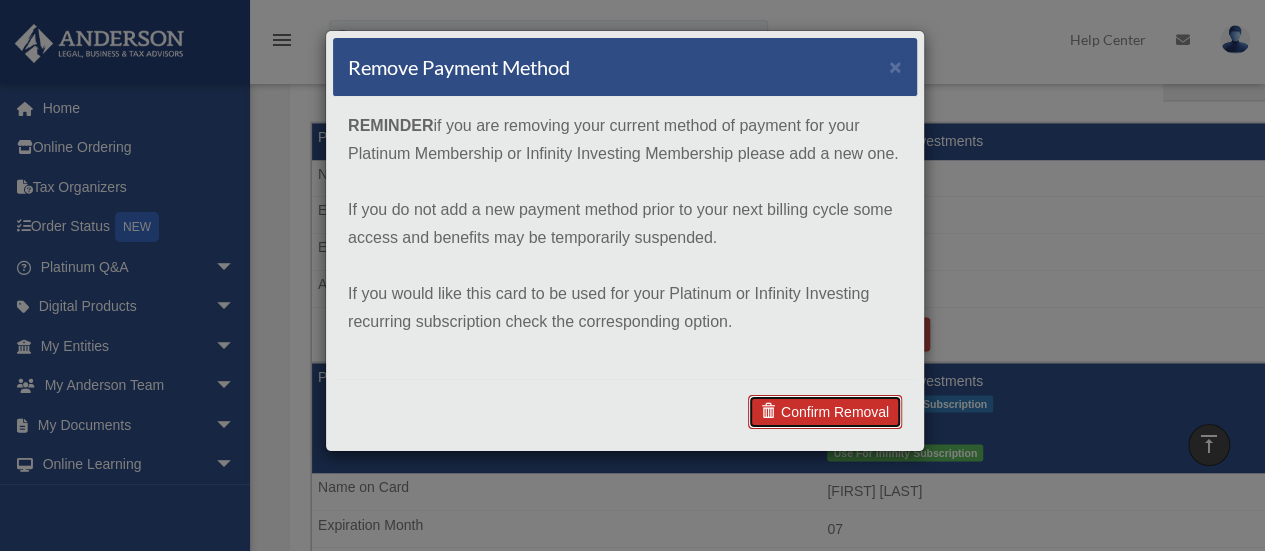 click on "Confirm Removal" at bounding box center (825, 412) 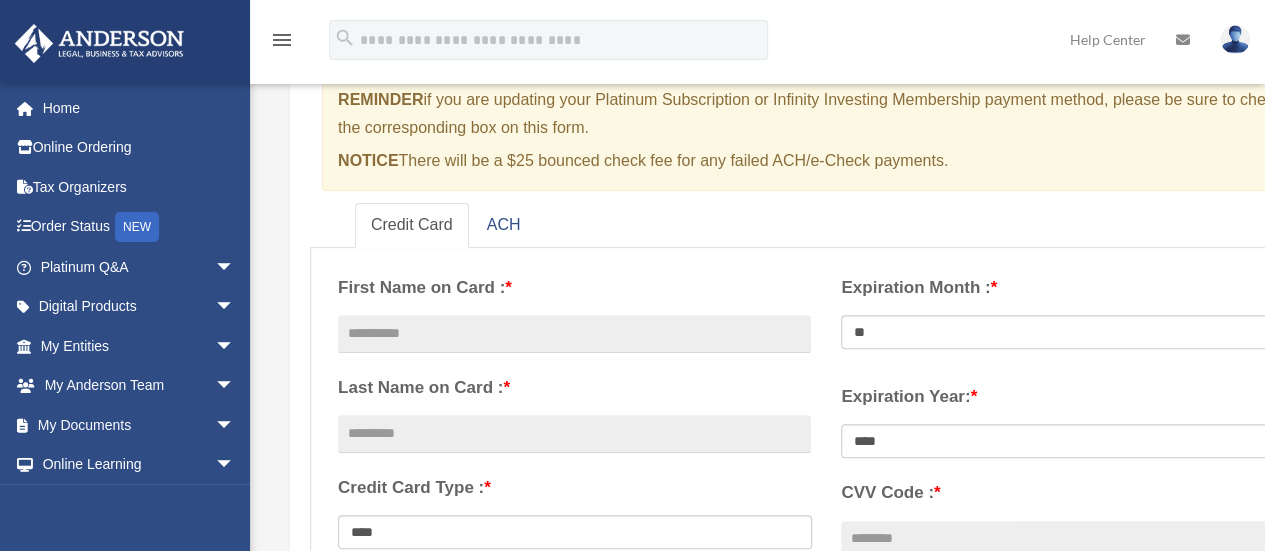 scroll, scrollTop: 214, scrollLeft: 0, axis: vertical 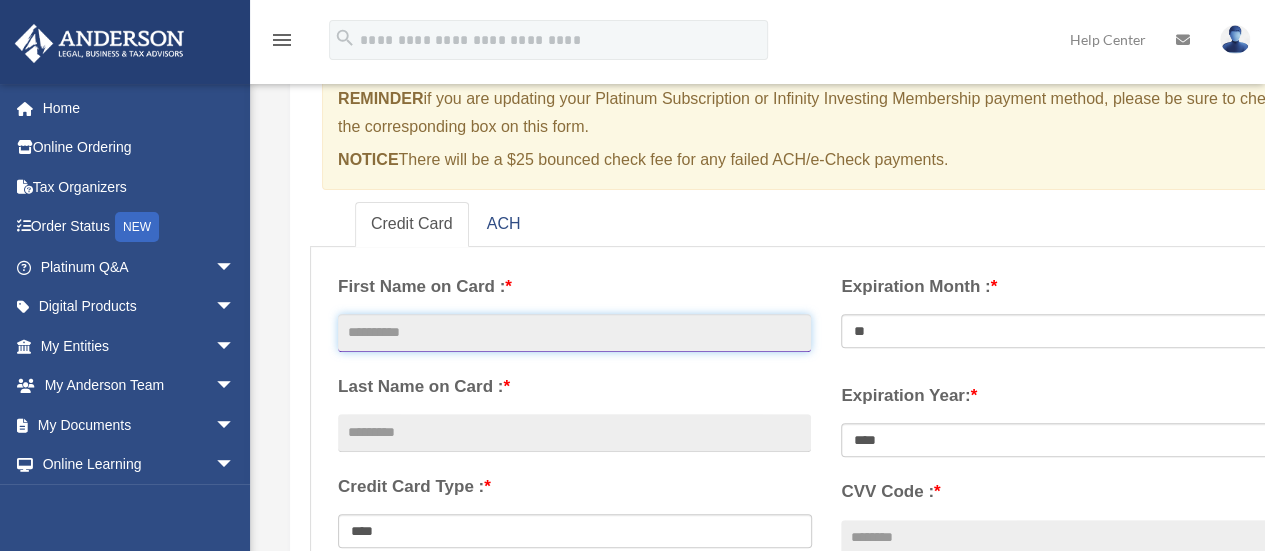 click at bounding box center (574, 333) 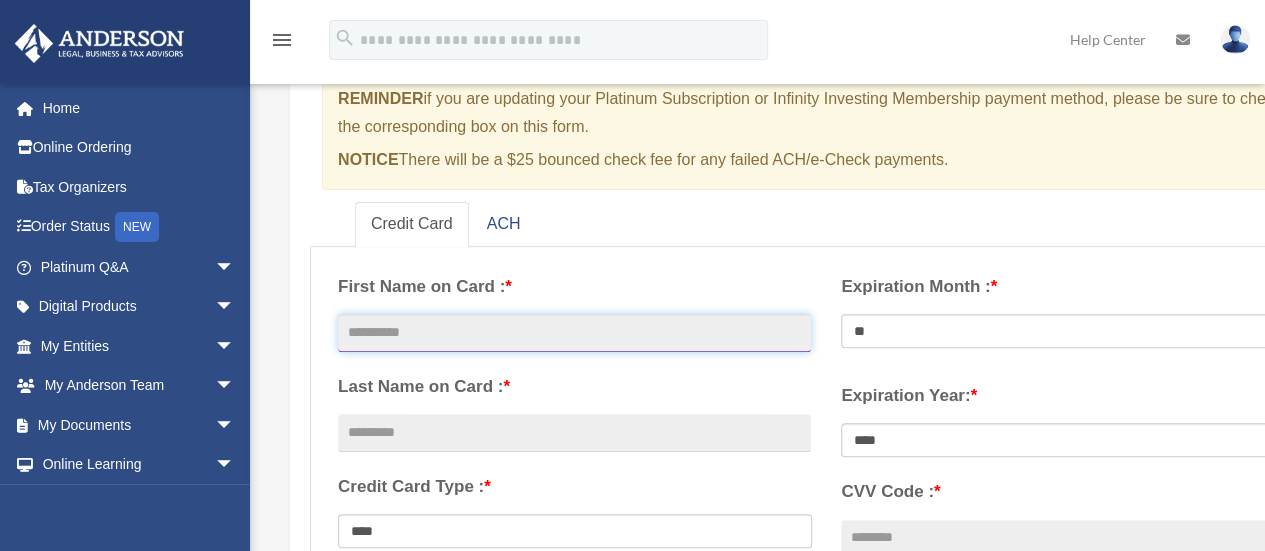 click at bounding box center (574, 333) 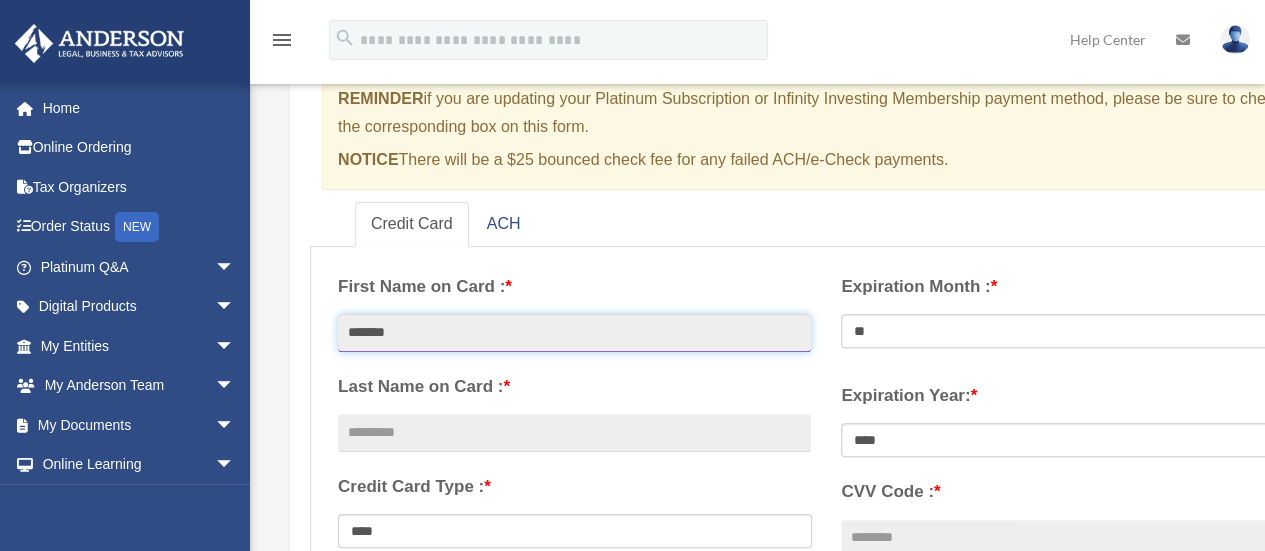 type on "******" 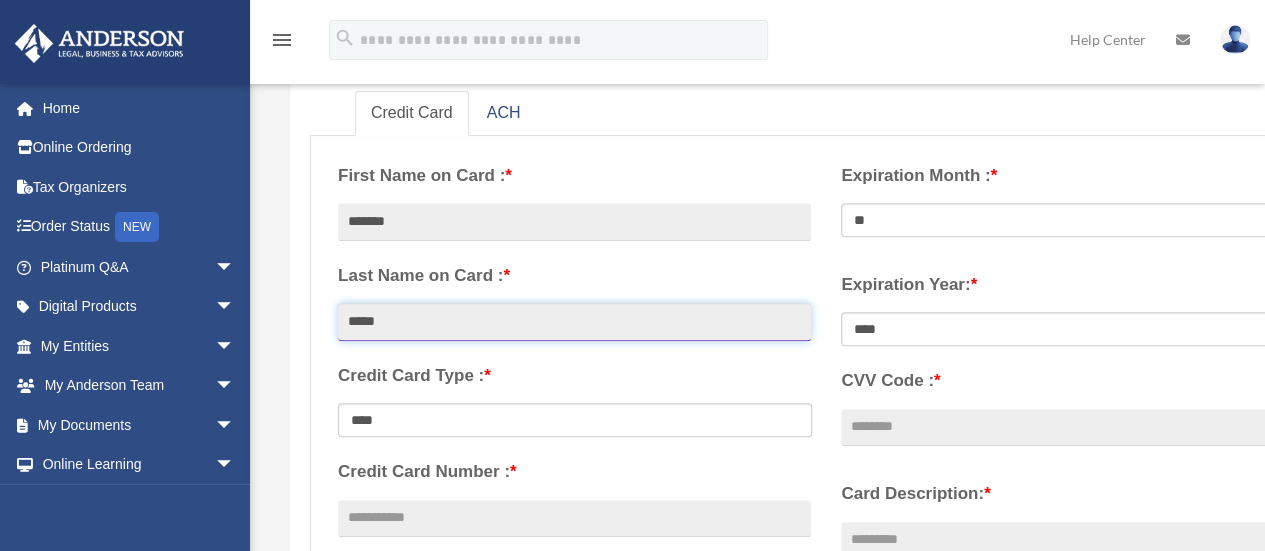 scroll, scrollTop: 328, scrollLeft: 0, axis: vertical 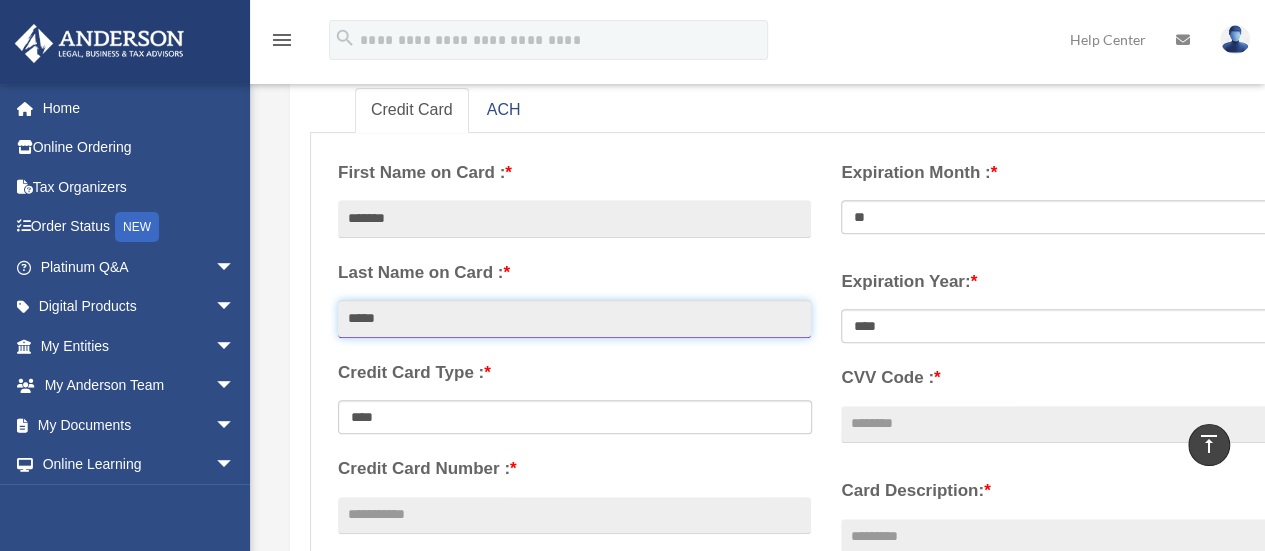 type on "*****" 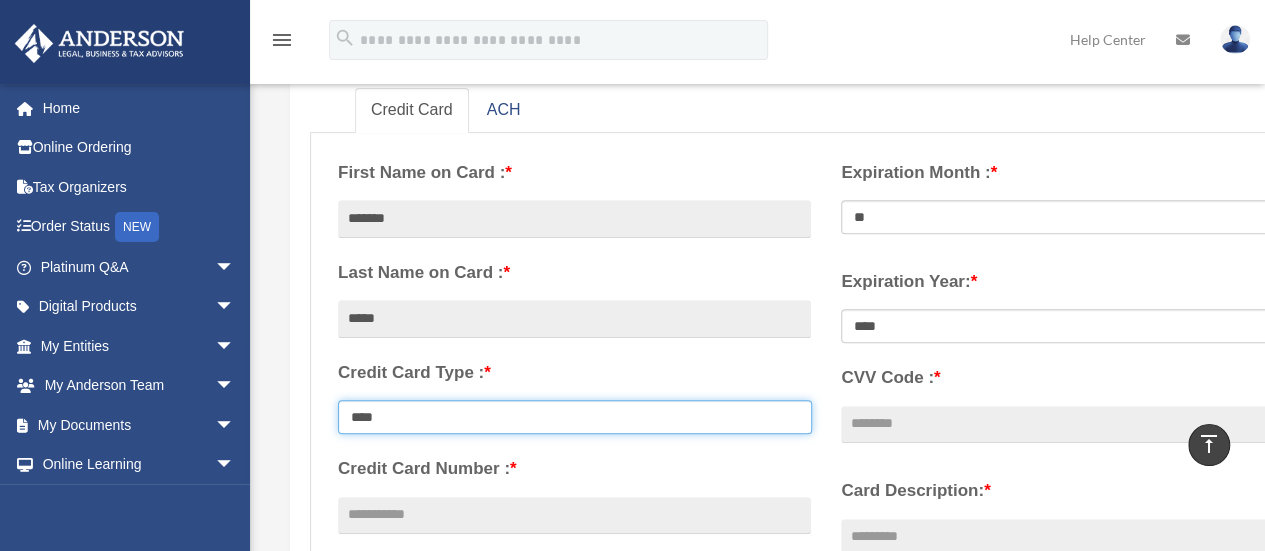 click on "**********" at bounding box center (575, 417) 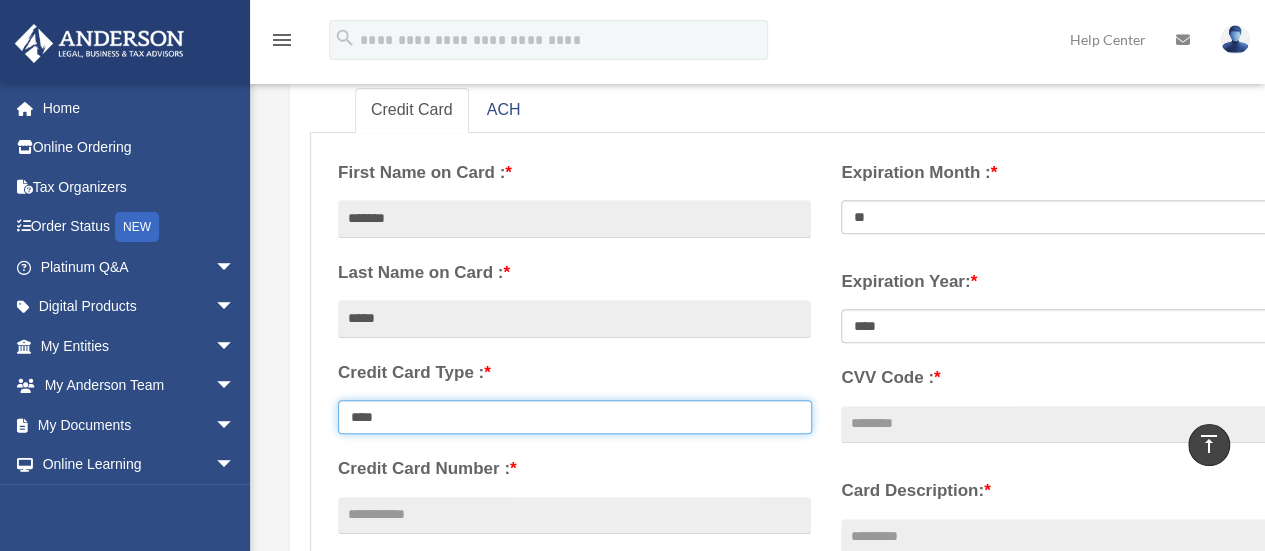 select on "**********" 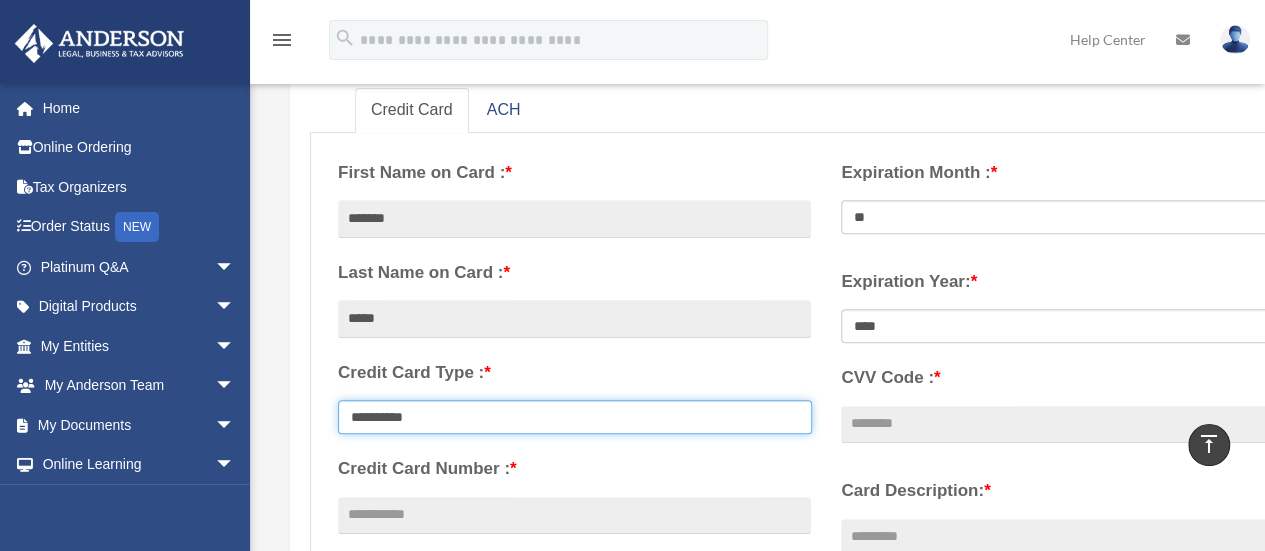 click on "**********" at bounding box center (575, 417) 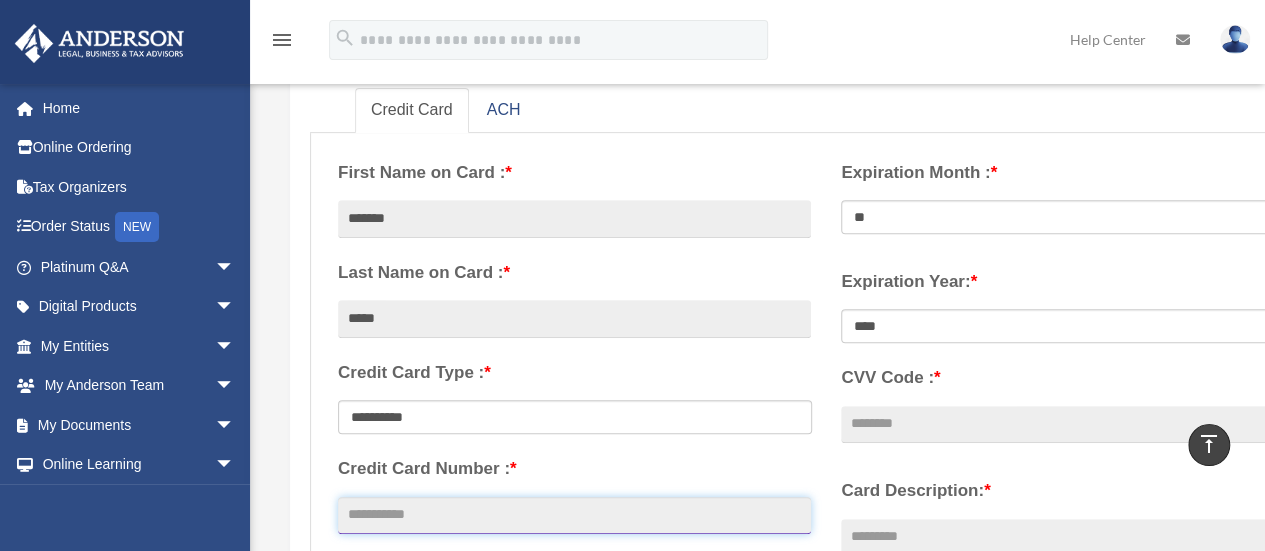 click on "Credit Card Number : *" at bounding box center [574, 516] 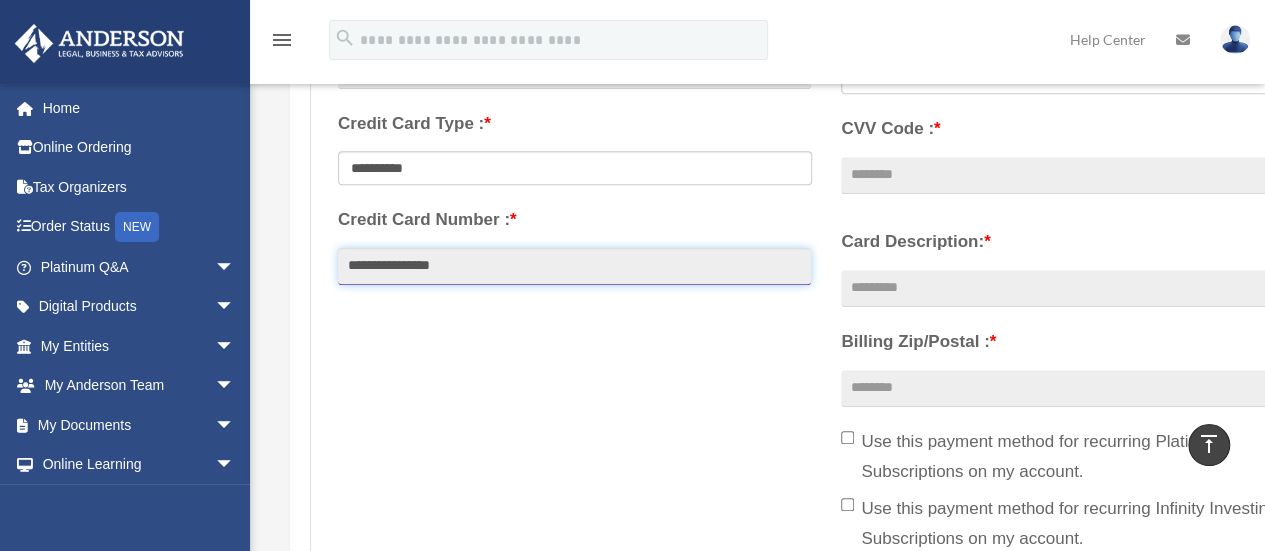 scroll, scrollTop: 578, scrollLeft: 0, axis: vertical 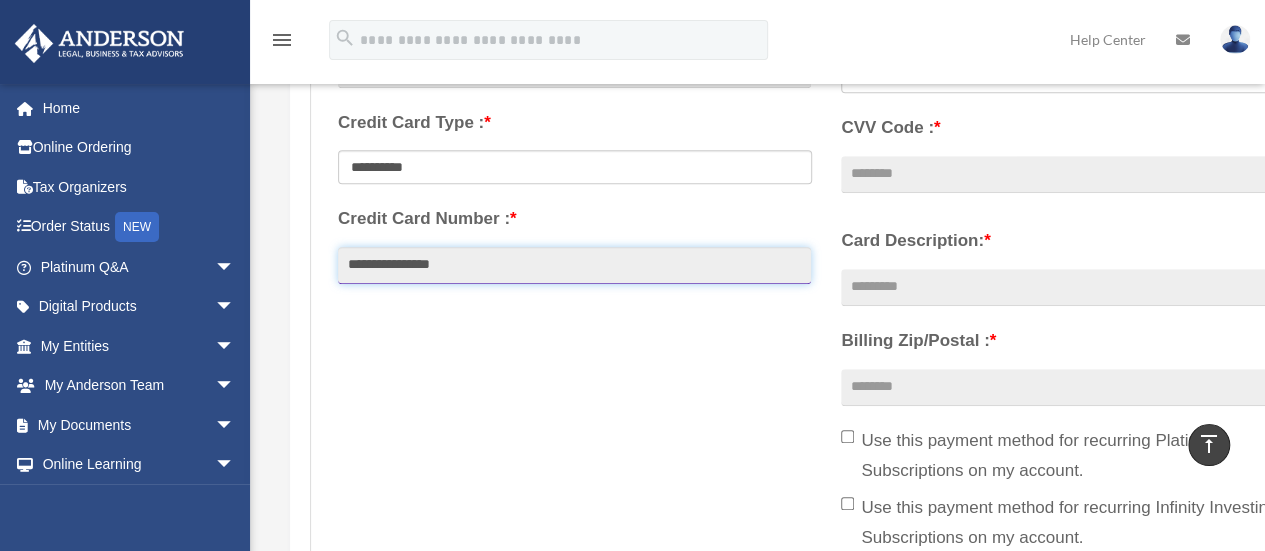 type on "**********" 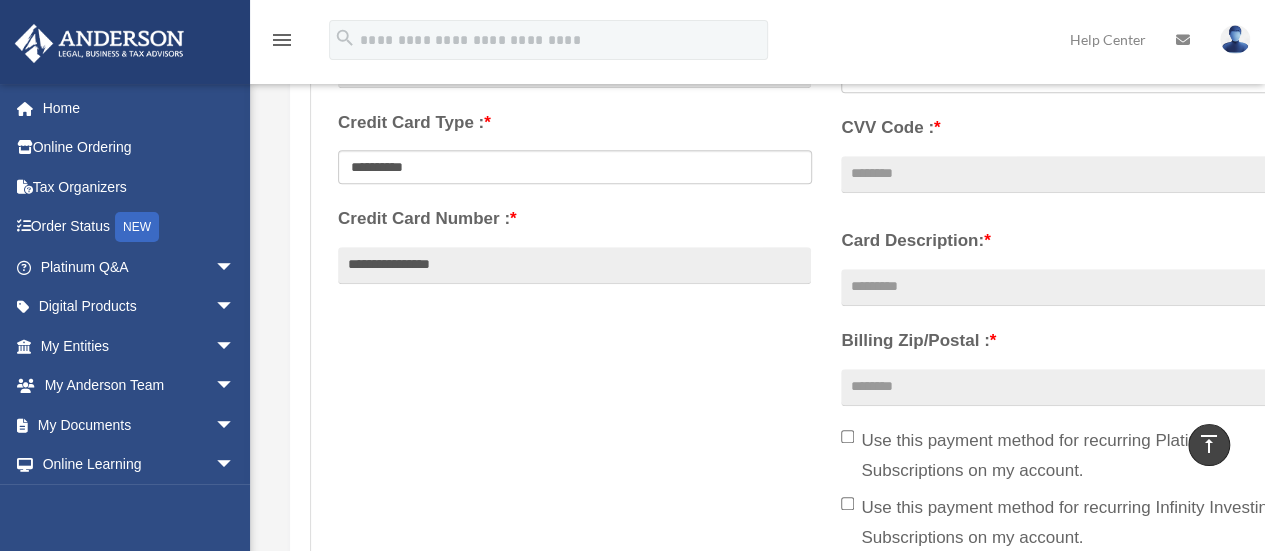 click on "**********" at bounding box center [826, 229] 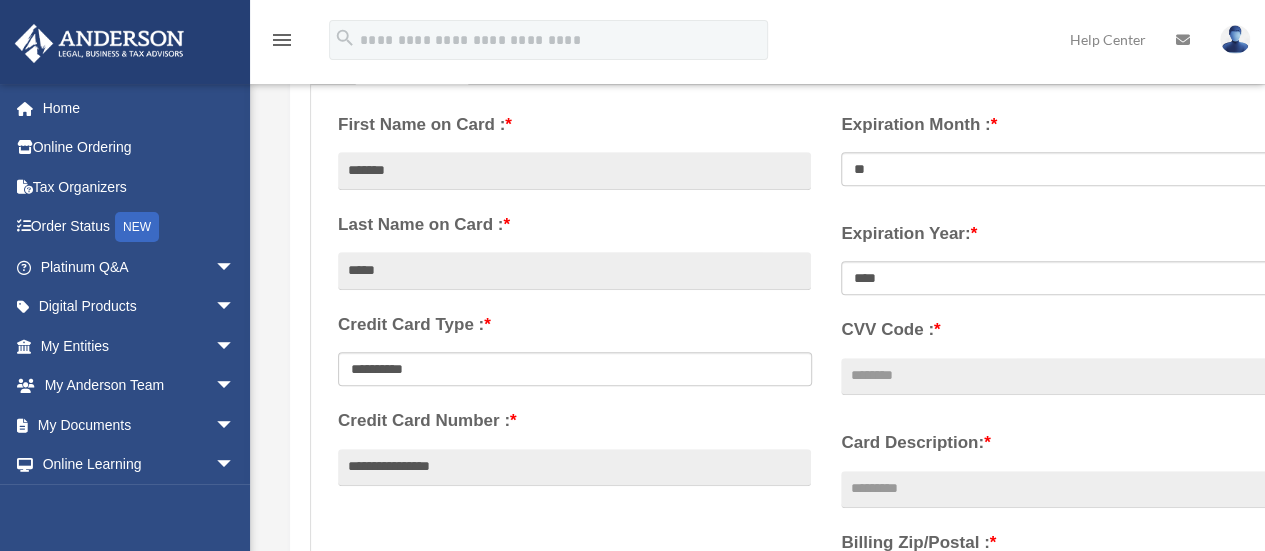 scroll, scrollTop: 385, scrollLeft: 0, axis: vertical 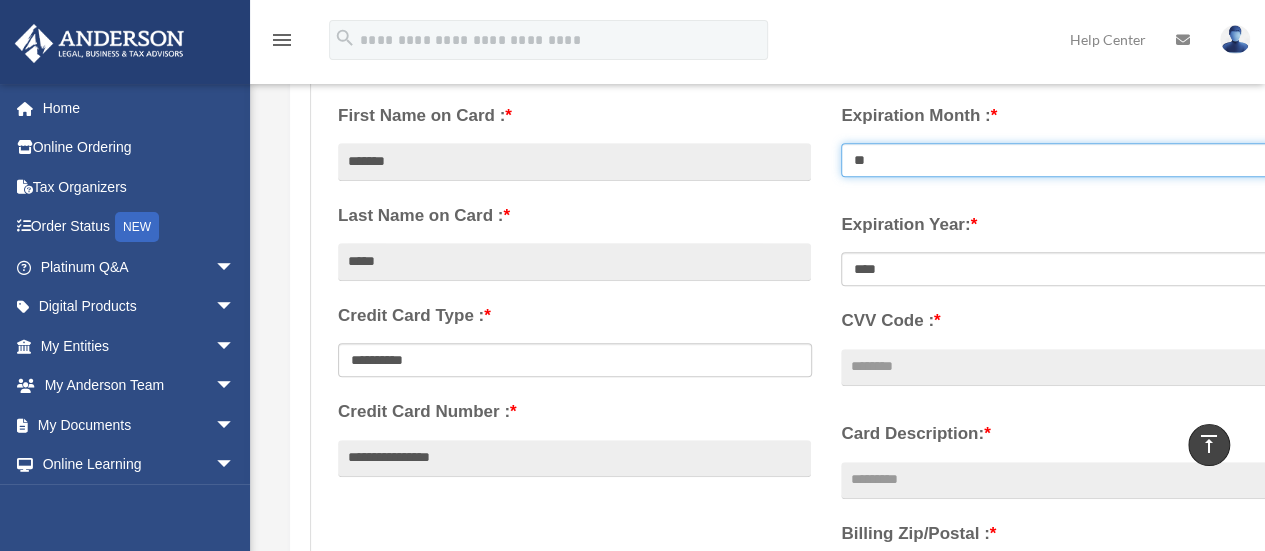 click on "**
**
**
**
**
**
**
** ** ** ** **" at bounding box center (1078, 160) 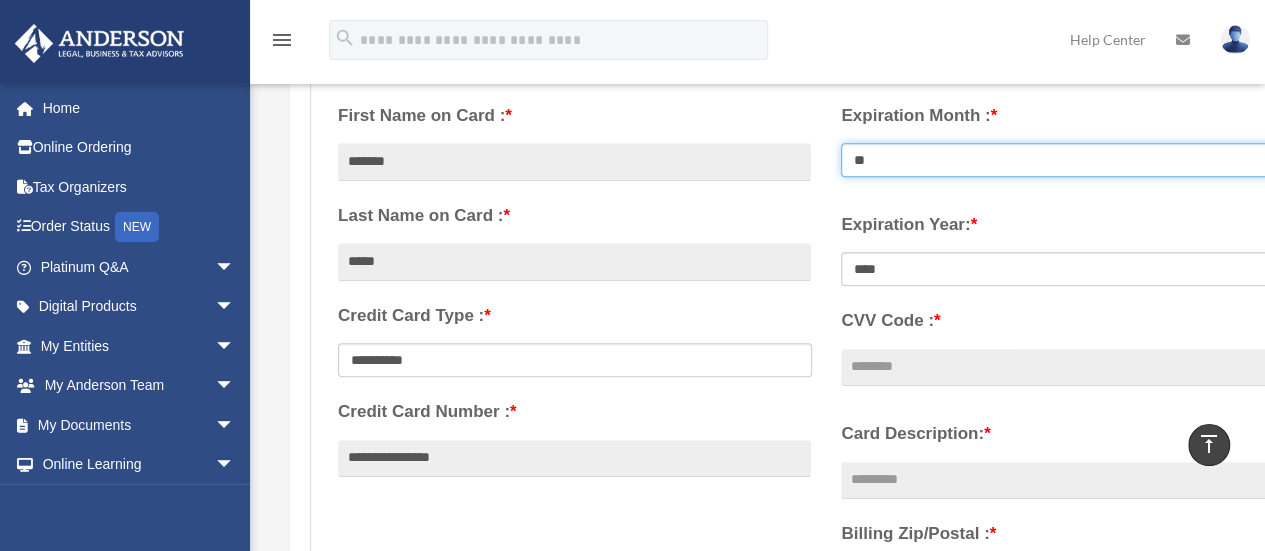 select on "**" 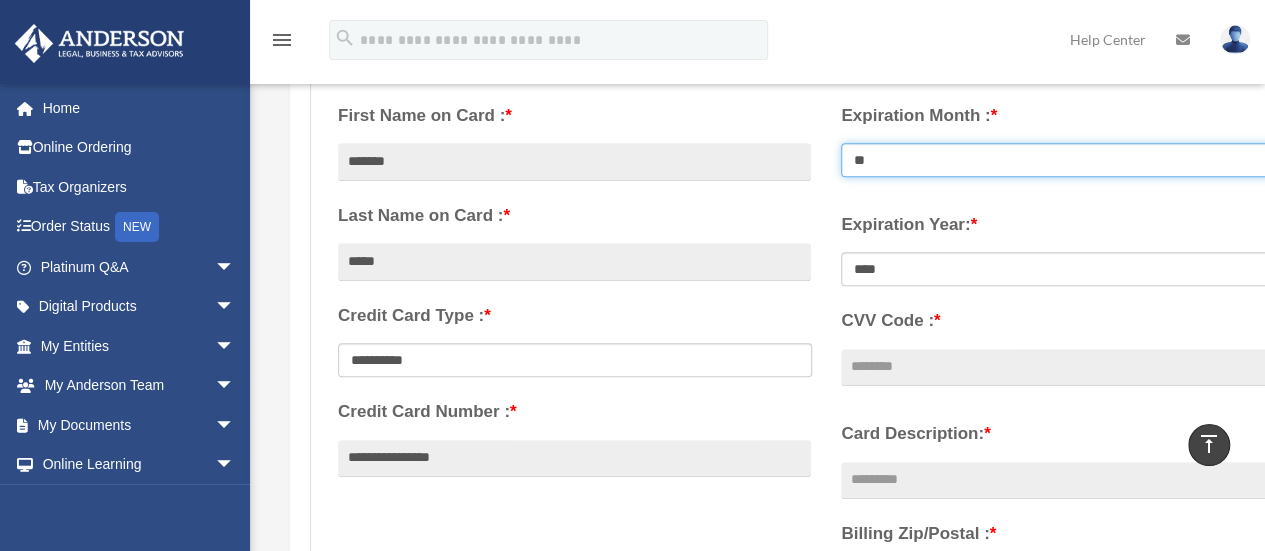 click on "**
**
**
**
**
**
**
** ** ** ** **" at bounding box center (1078, 160) 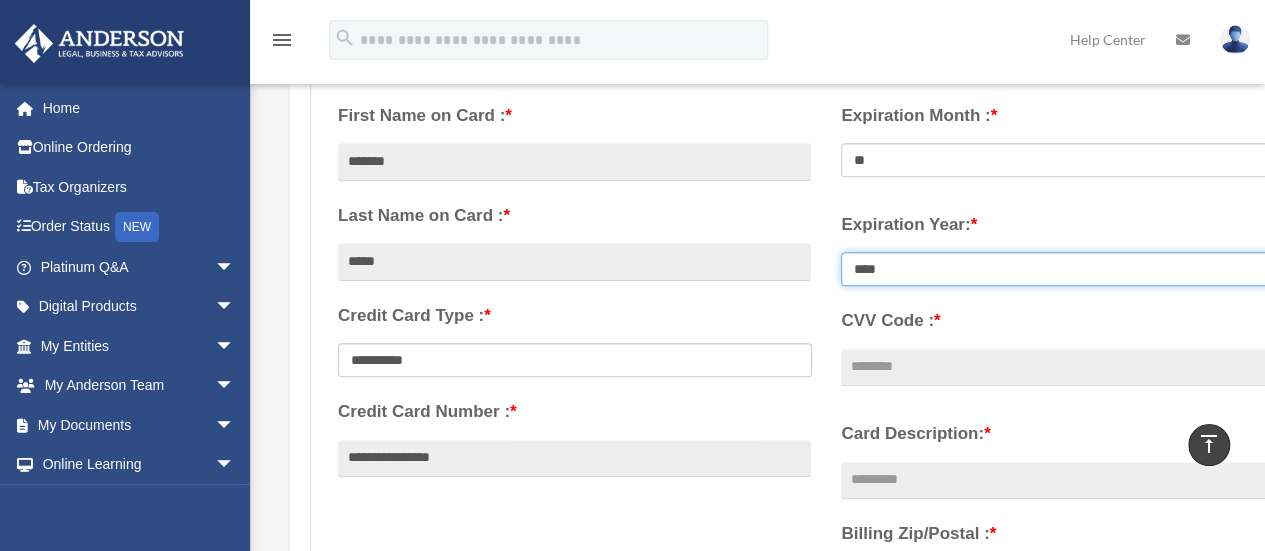 click on "****
****
****
****
****
****
****
**** ****" at bounding box center [1078, 269] 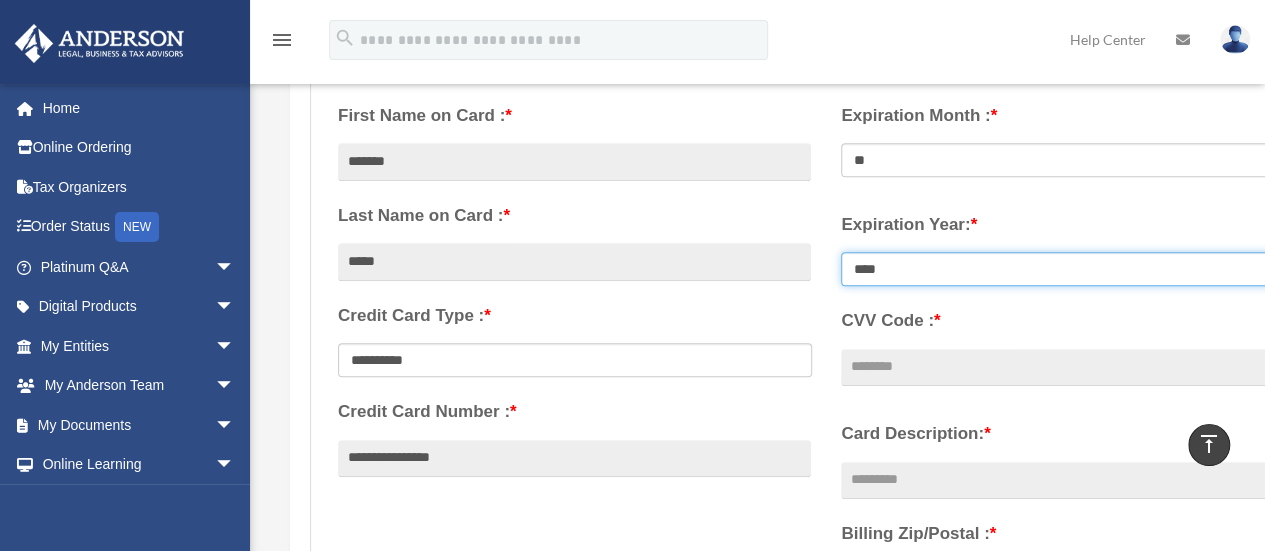 select on "****" 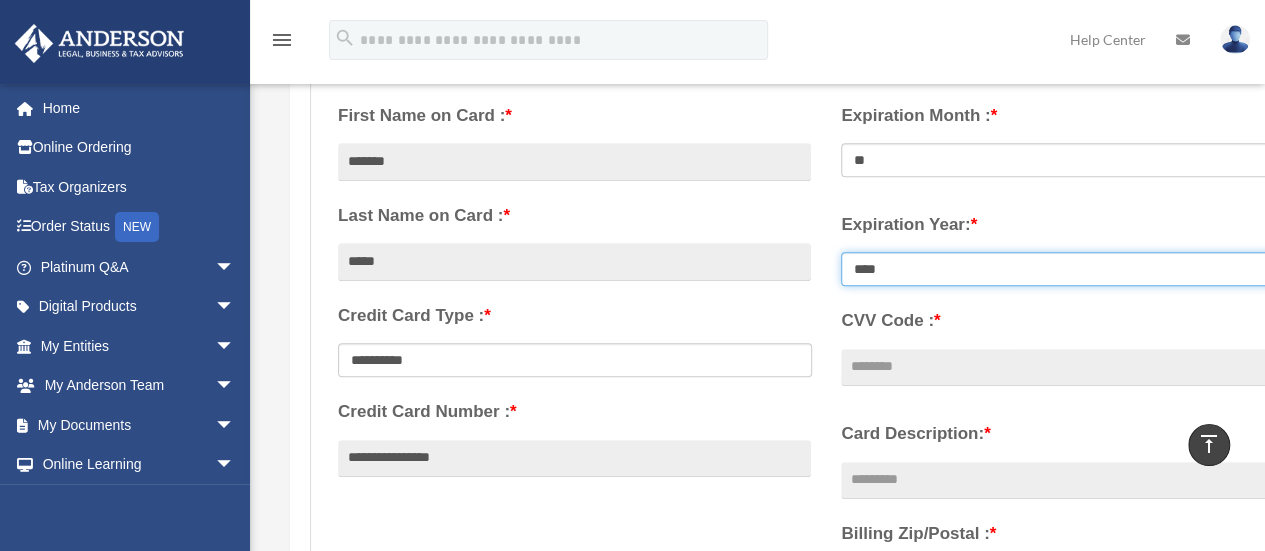 click on "****
****
****
****
****
****
****
**** ****" at bounding box center (1078, 269) 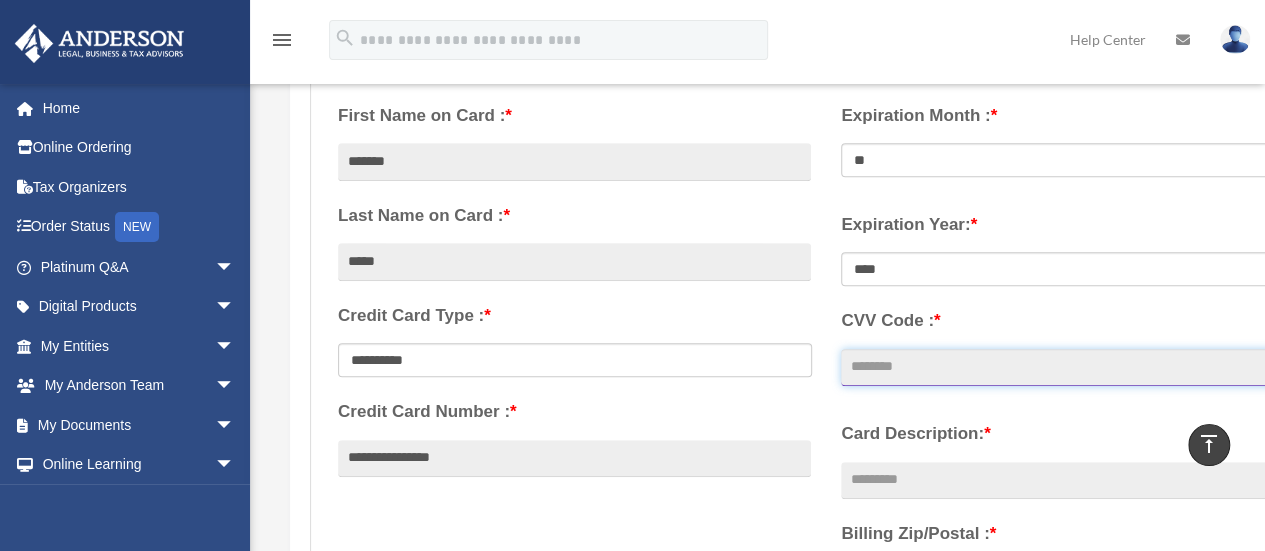 click on "CVV Code : *" at bounding box center [1077, 368] 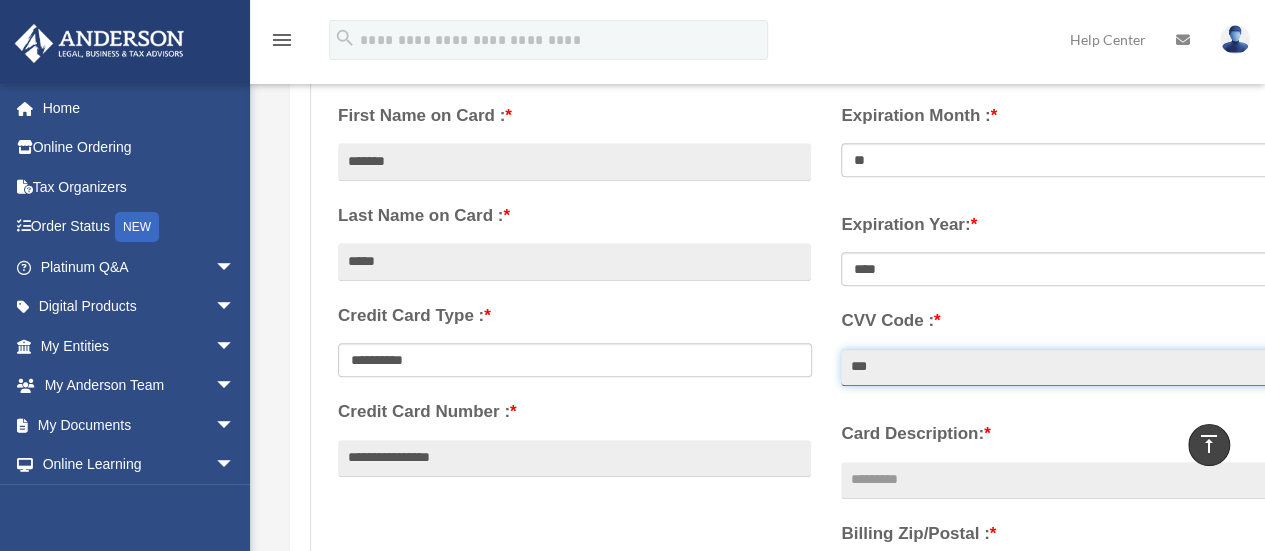 type on "***" 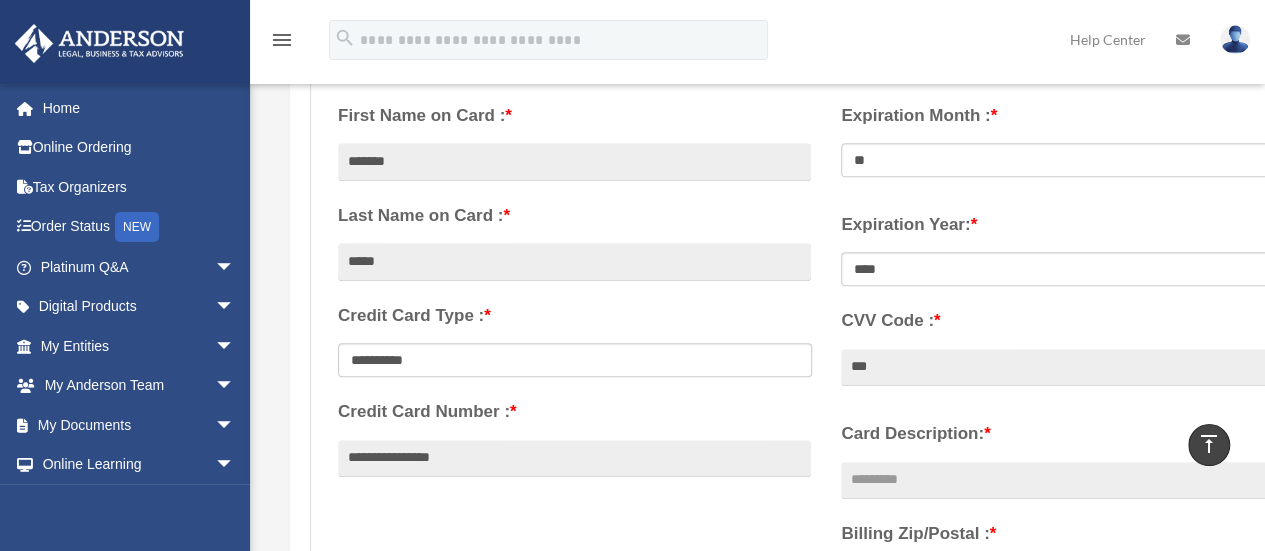 click on "Expiration Year: *
****
****
****
****
****
****
****" at bounding box center (1077, 301) 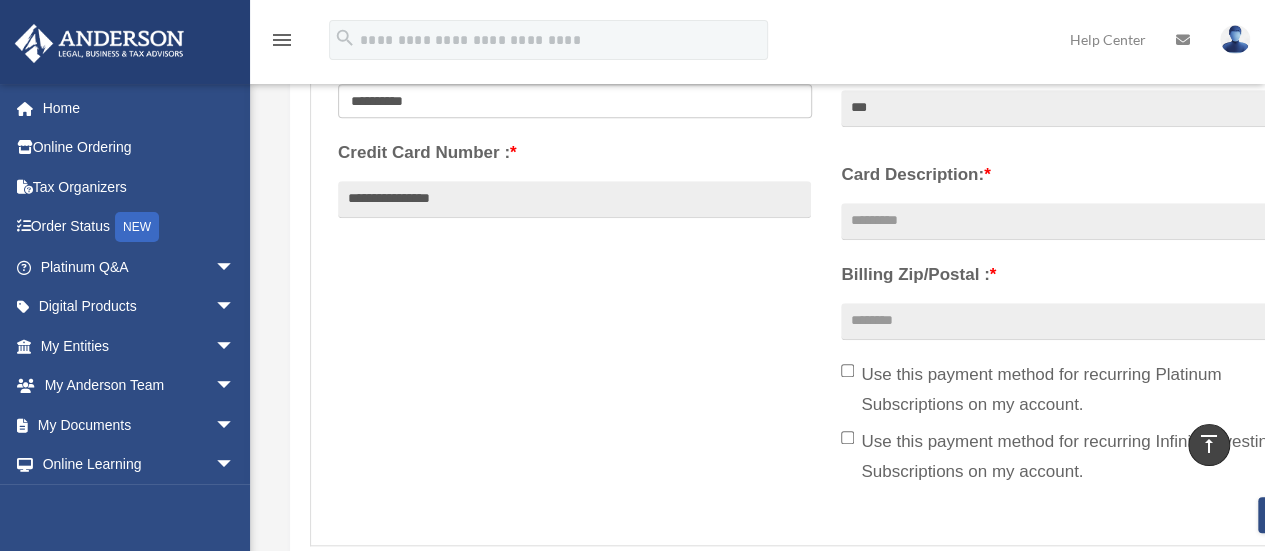 scroll, scrollTop: 645, scrollLeft: 0, axis: vertical 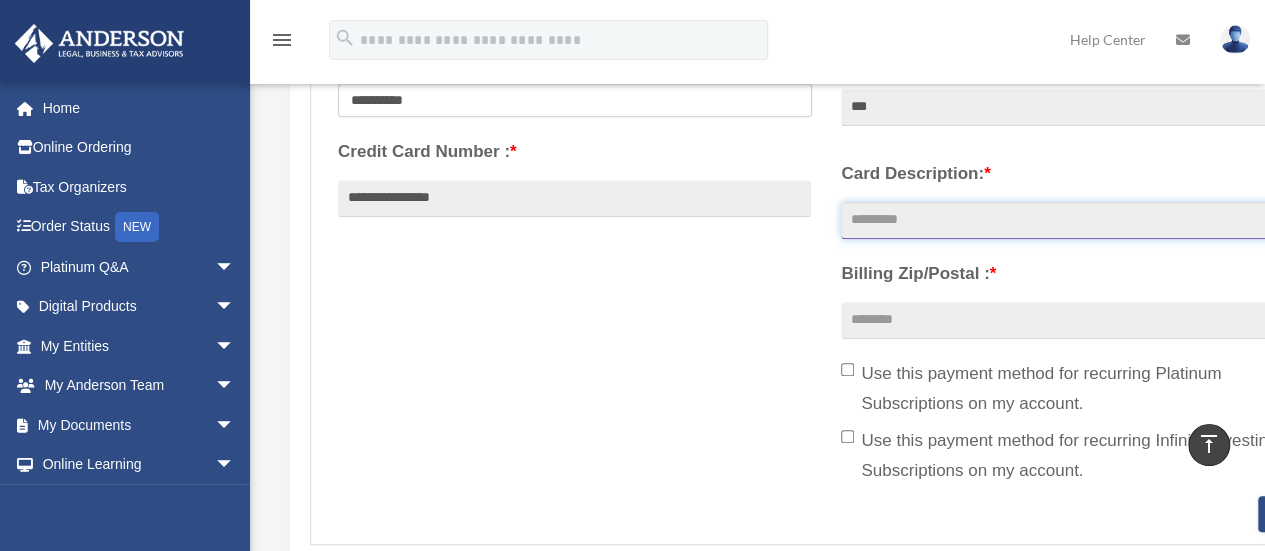 click on "Card Description: *" at bounding box center (1077, 221) 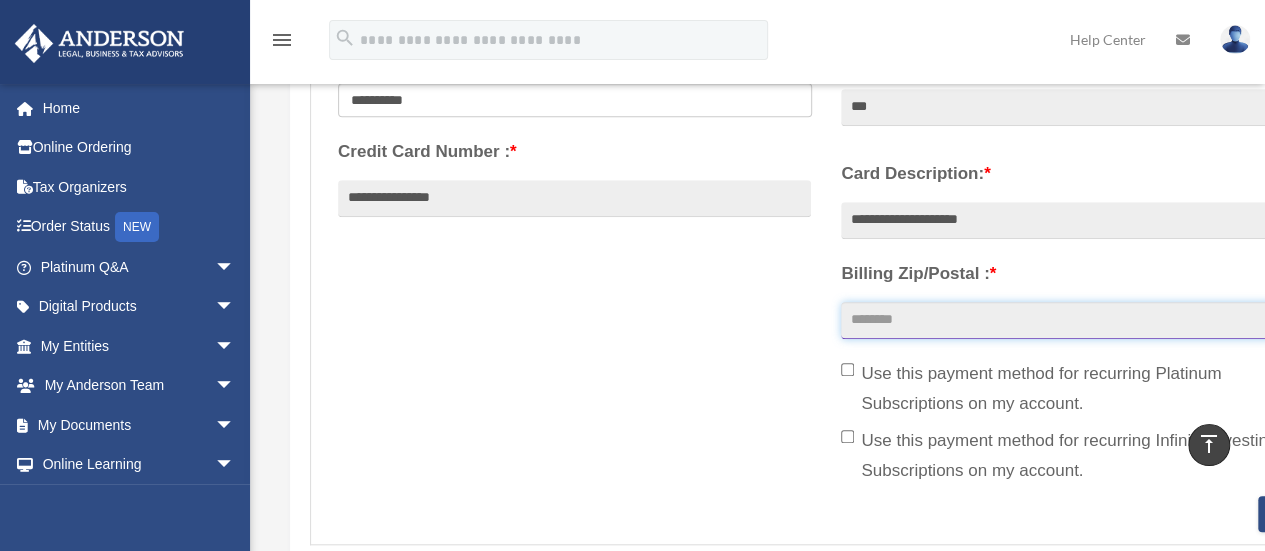 click on "Billing Zip/Postal : *" at bounding box center (1077, 321) 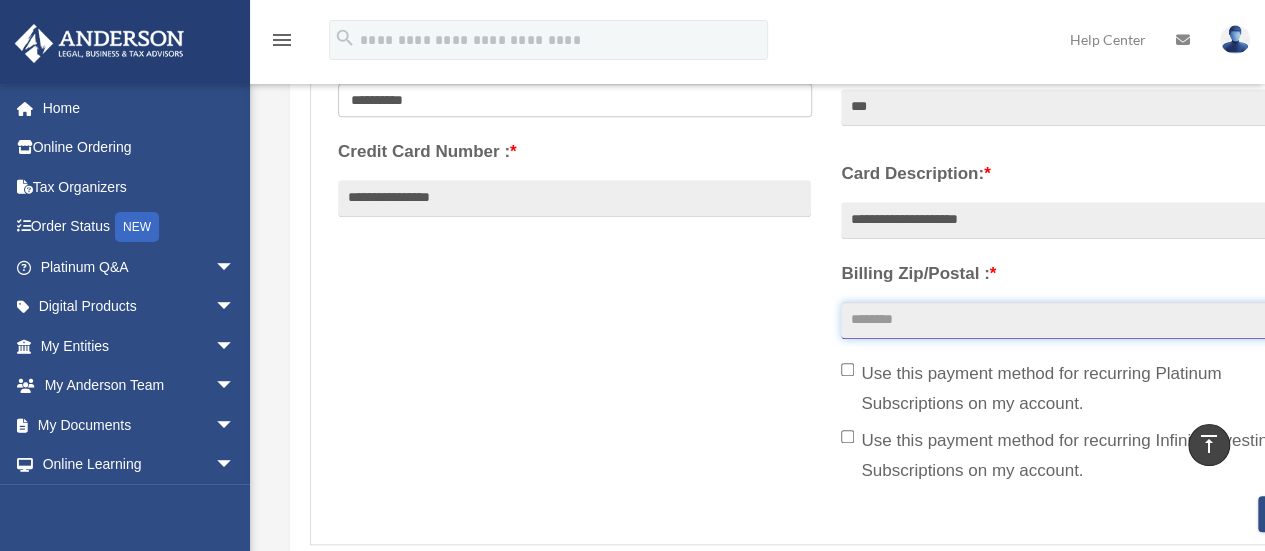 type on "*****" 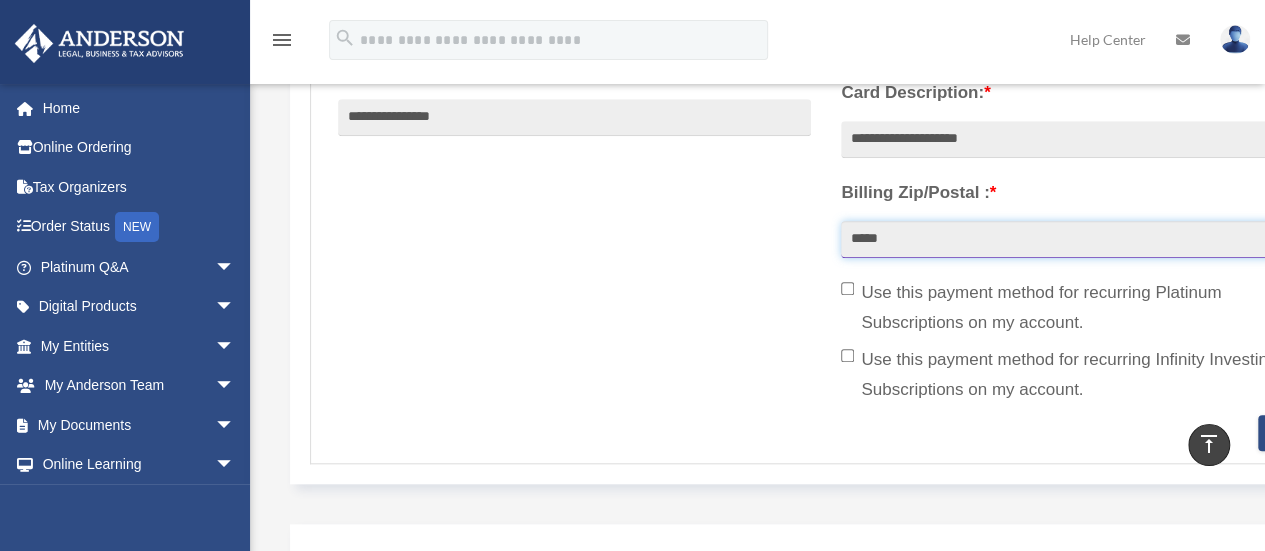 scroll, scrollTop: 727, scrollLeft: 0, axis: vertical 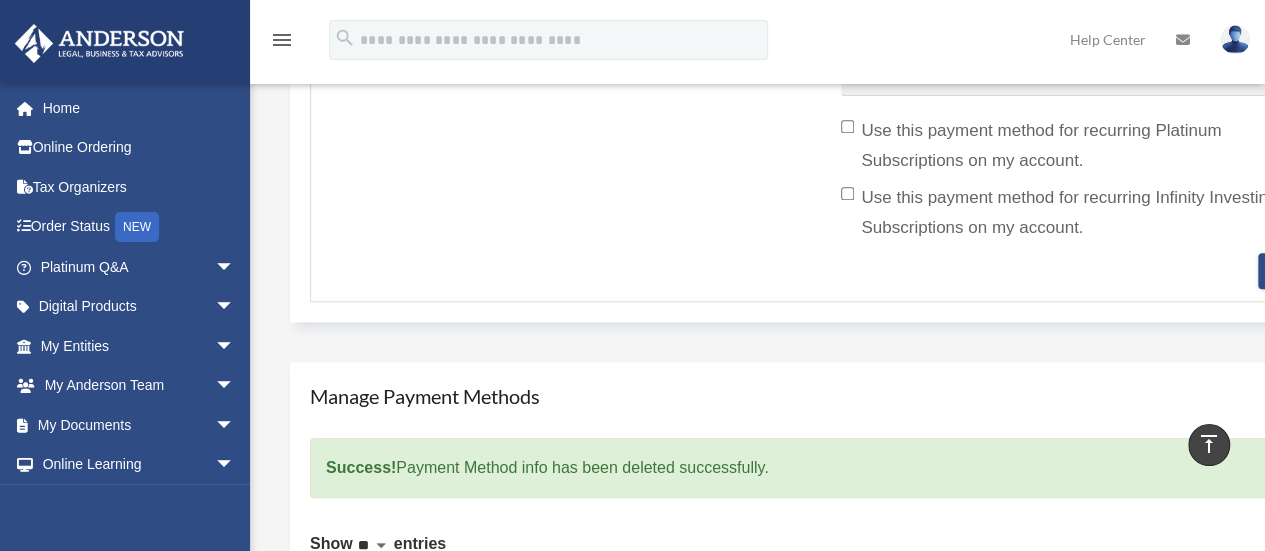 click on "Success!  Payment Method info has been deleted successfully." at bounding box center (826, 468) 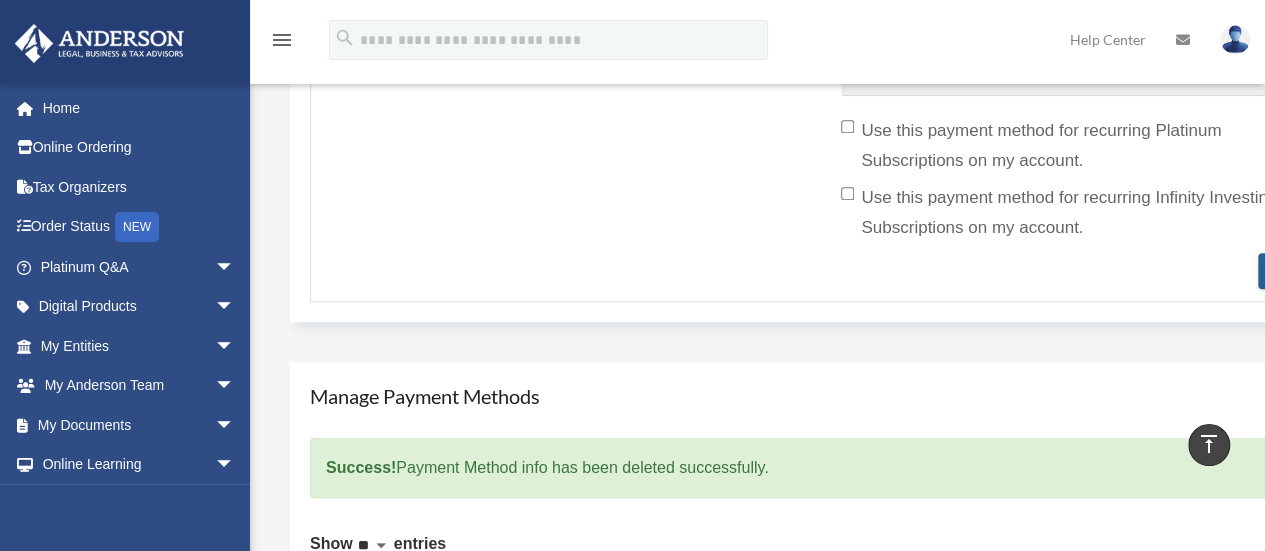 click on "********" at bounding box center (1294, 271) 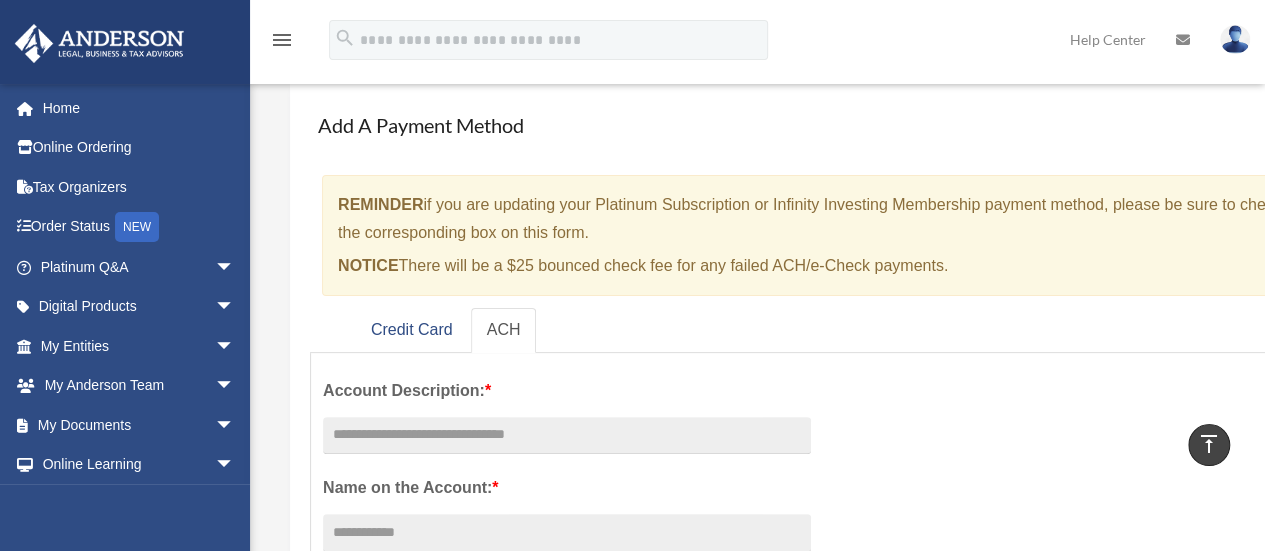 scroll, scrollTop: 0, scrollLeft: 0, axis: both 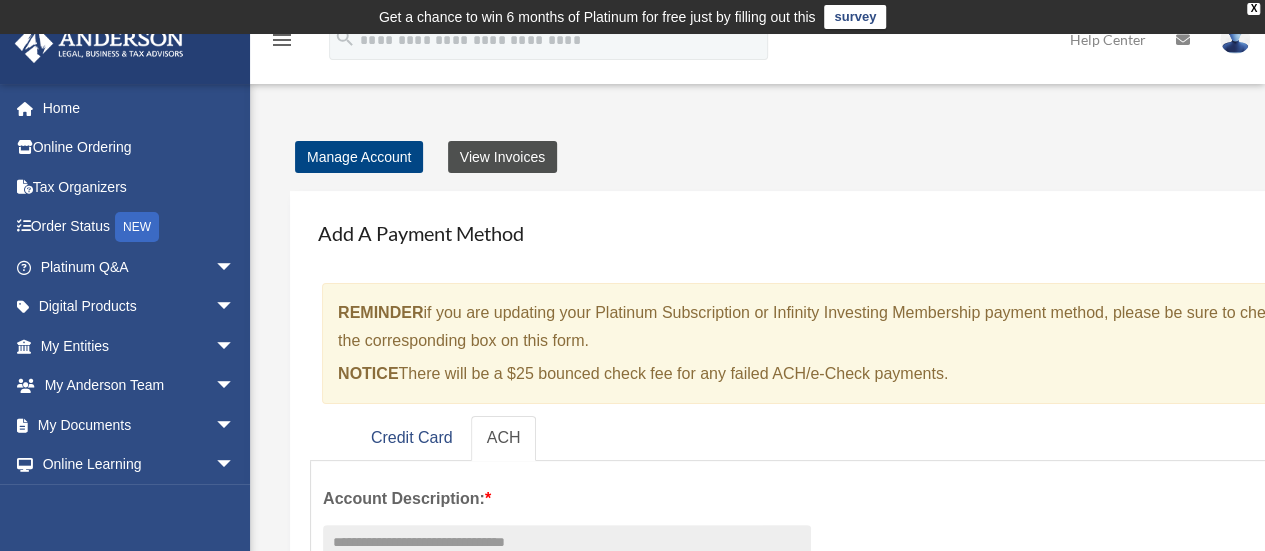 click on "View Invoices" at bounding box center (502, 157) 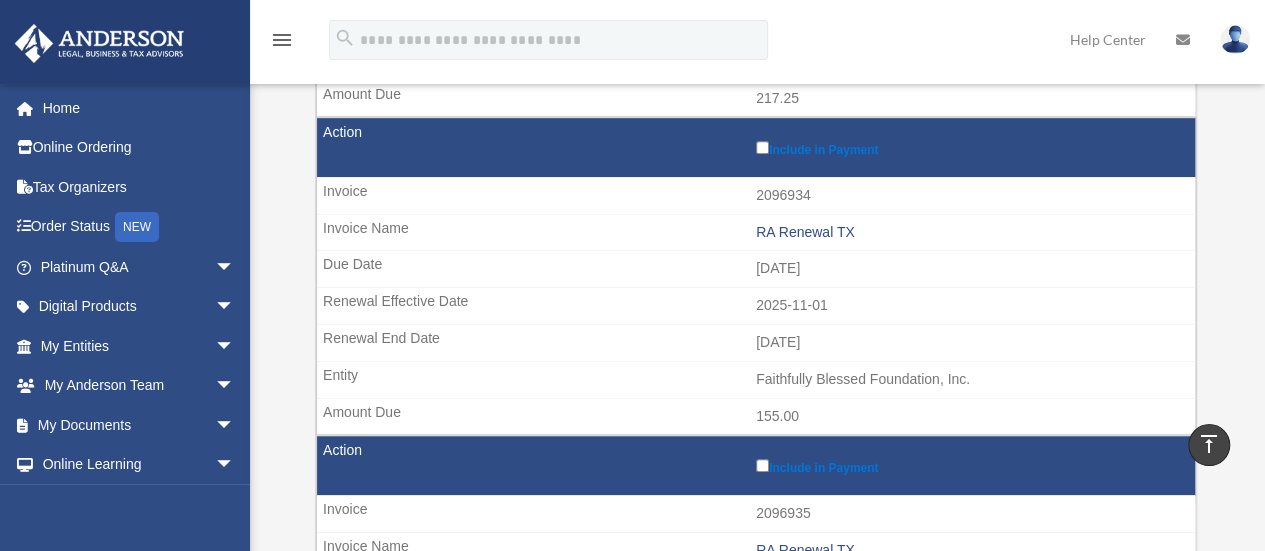scroll, scrollTop: 582, scrollLeft: 0, axis: vertical 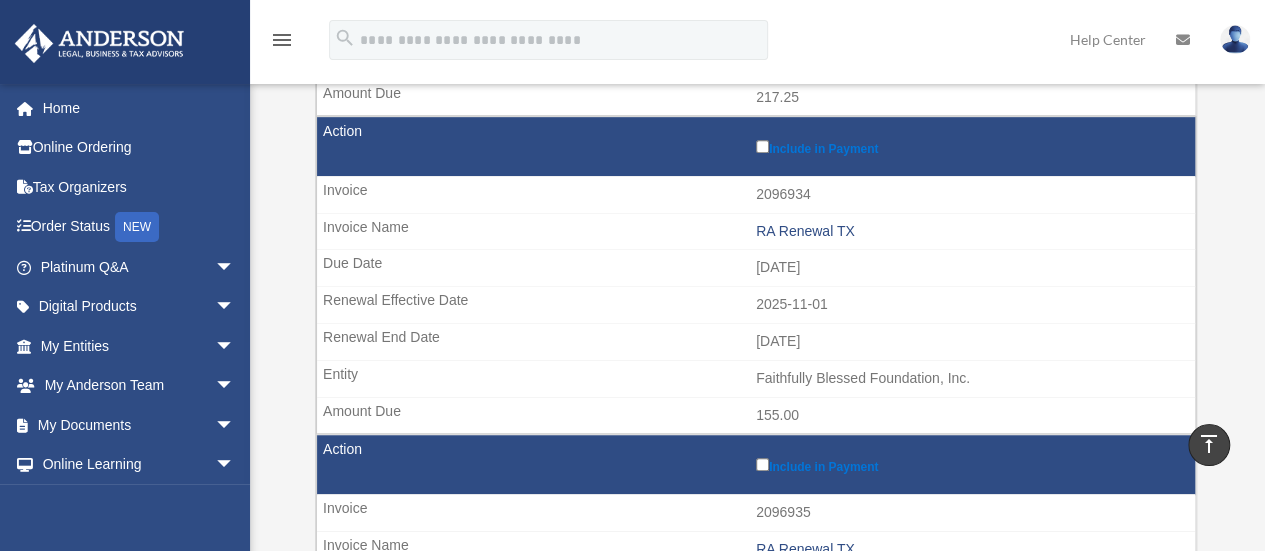 click on "Faithfully Blessed Foundation, Inc." at bounding box center (756, 379) 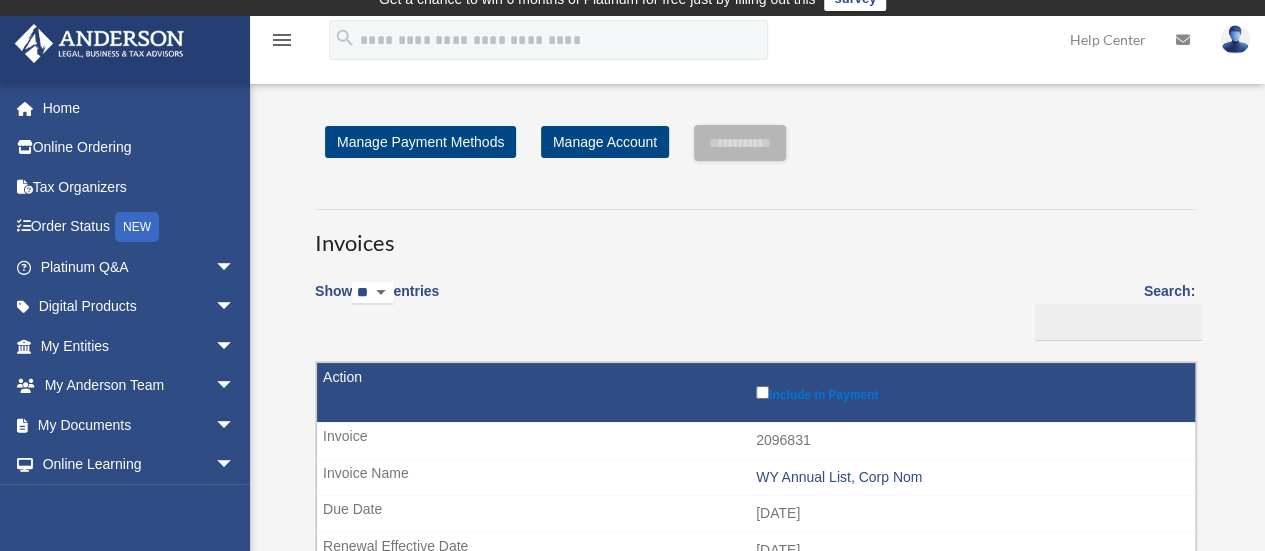 scroll, scrollTop: 17, scrollLeft: 0, axis: vertical 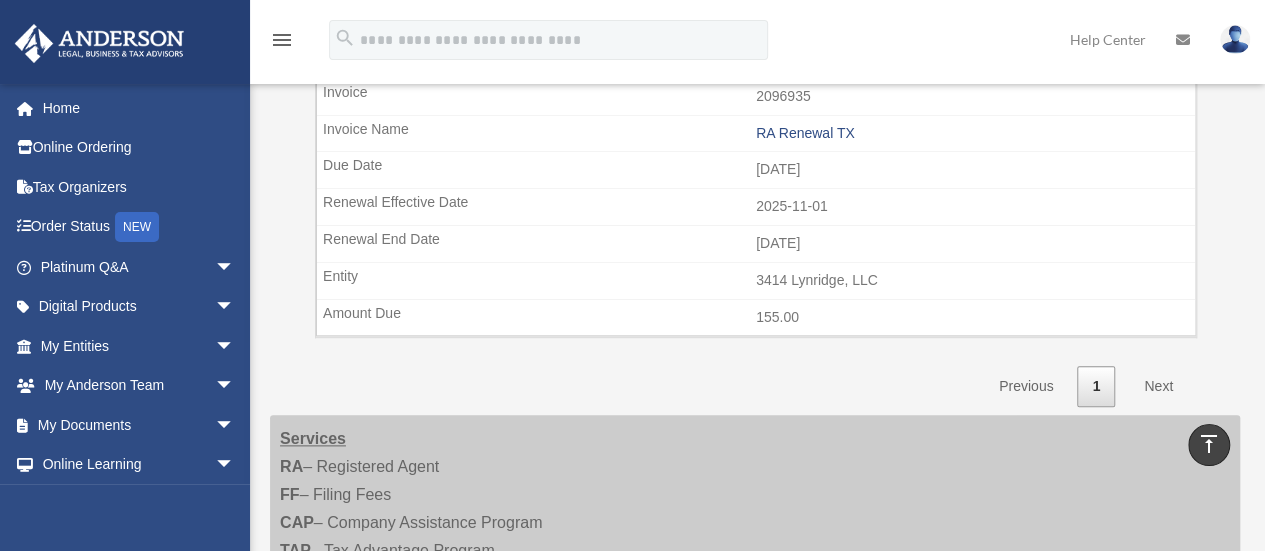 click on "Next" at bounding box center (1158, 386) 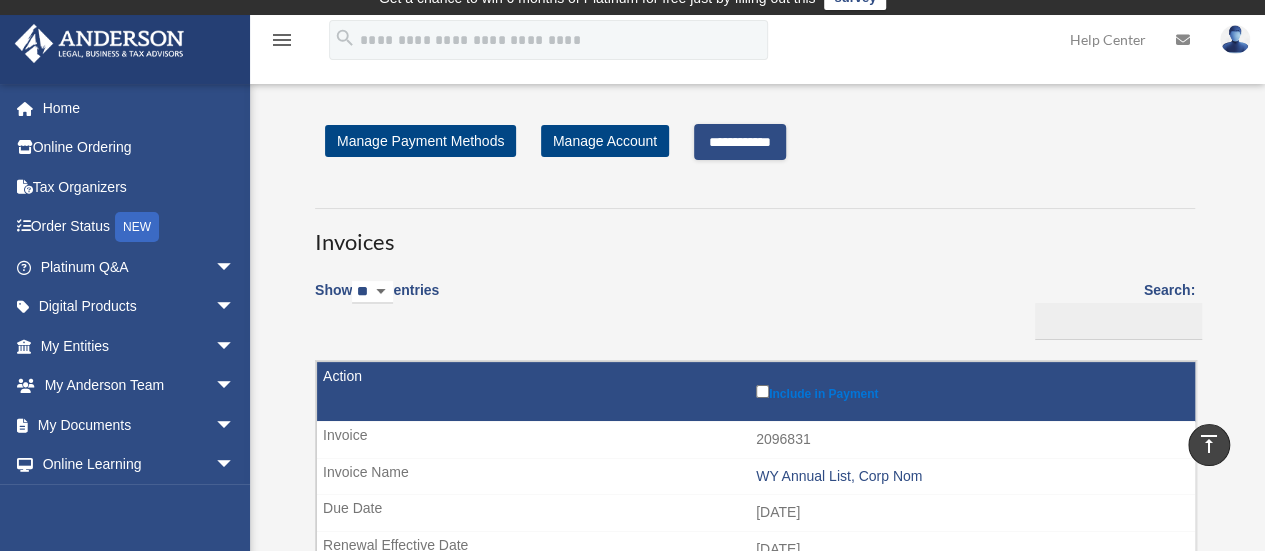 scroll, scrollTop: 20, scrollLeft: 0, axis: vertical 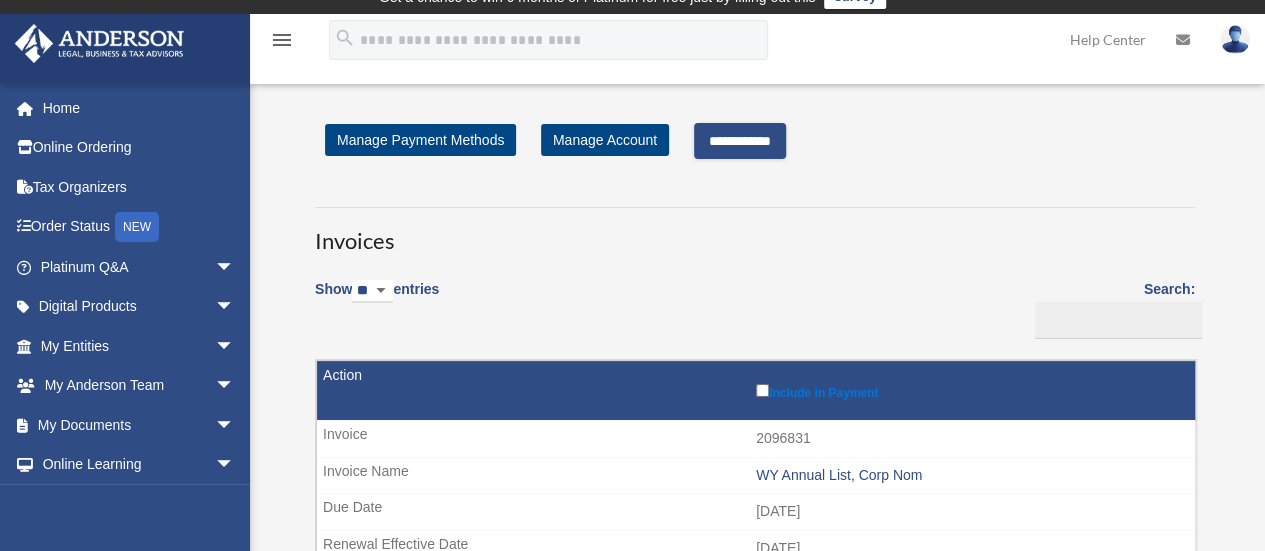 click on "**********" at bounding box center (740, 141) 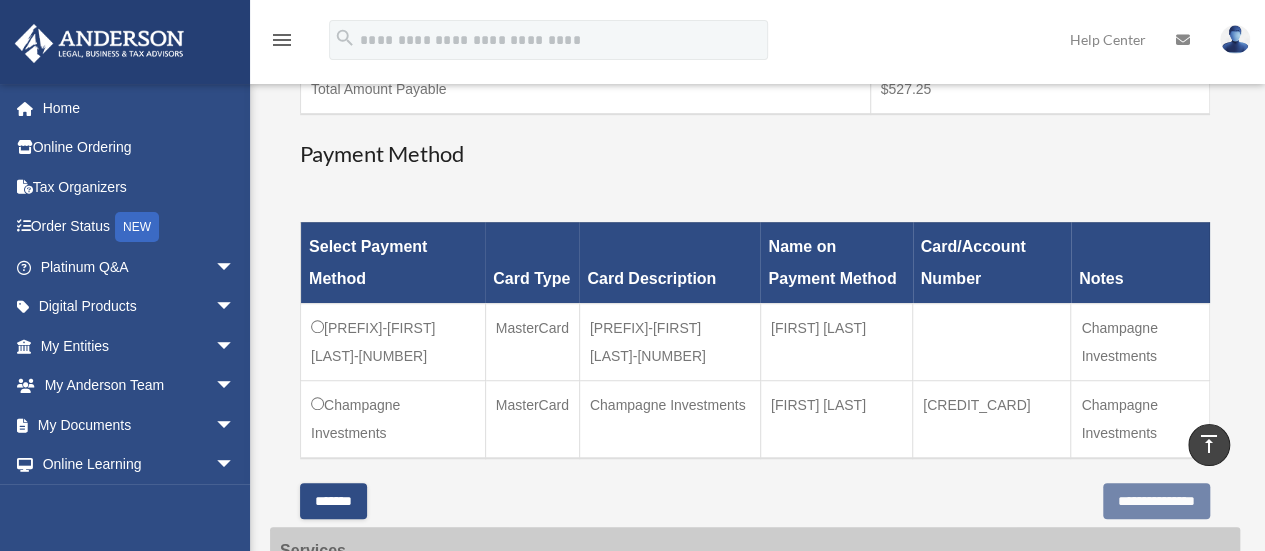 scroll, scrollTop: 571, scrollLeft: 0, axis: vertical 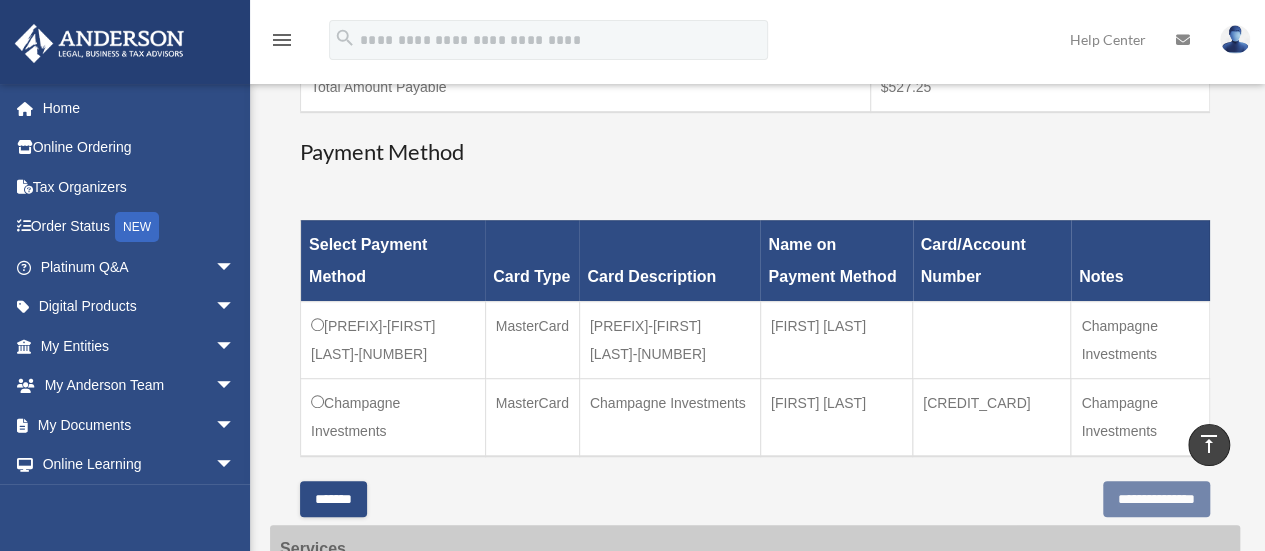 click on "Champagne Investments" at bounding box center (393, 417) 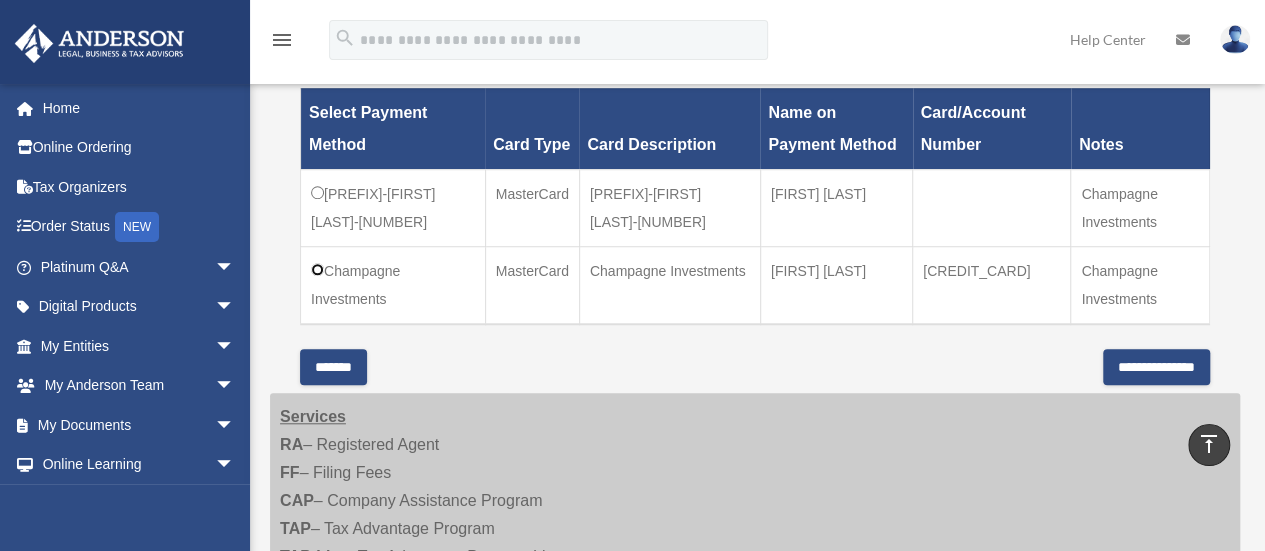 scroll, scrollTop: 705, scrollLeft: 0, axis: vertical 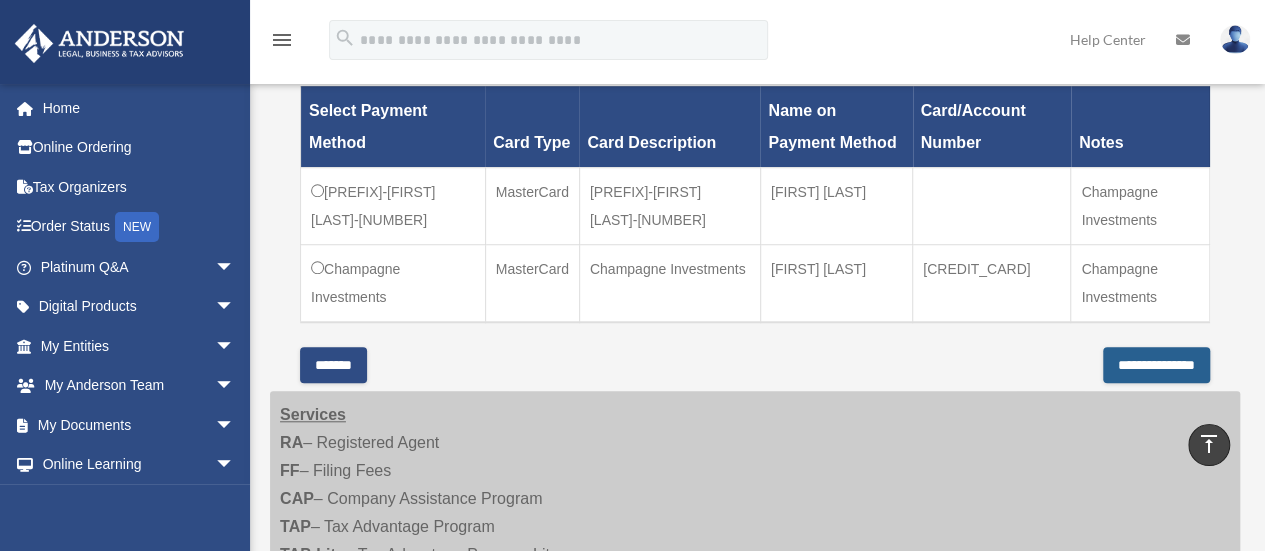 click on "**********" at bounding box center (1156, 365) 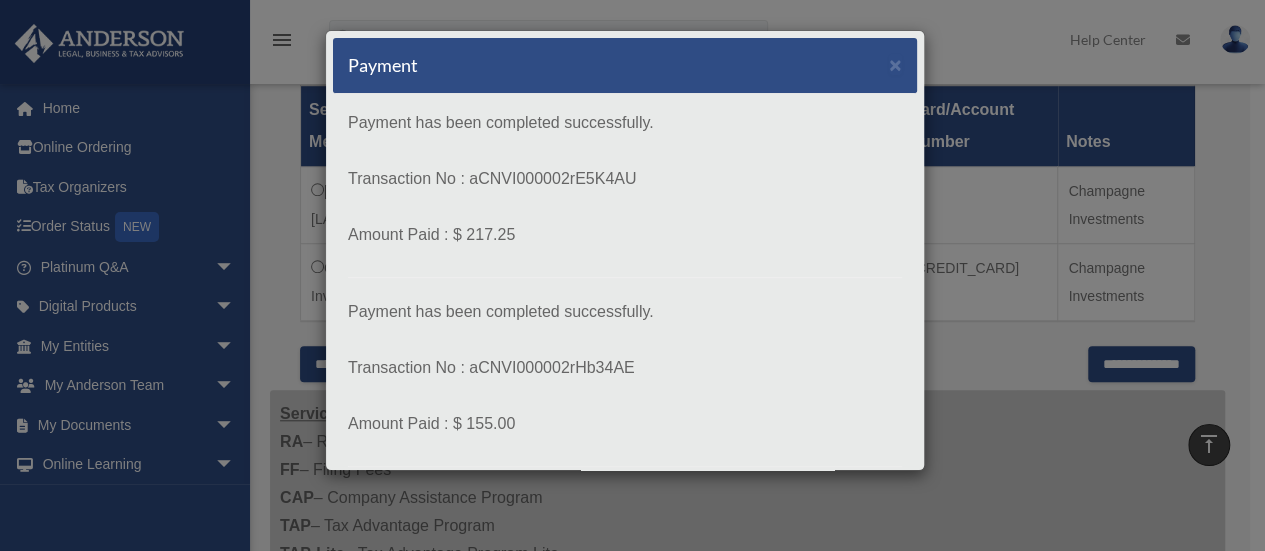 scroll, scrollTop: 300, scrollLeft: 0, axis: vertical 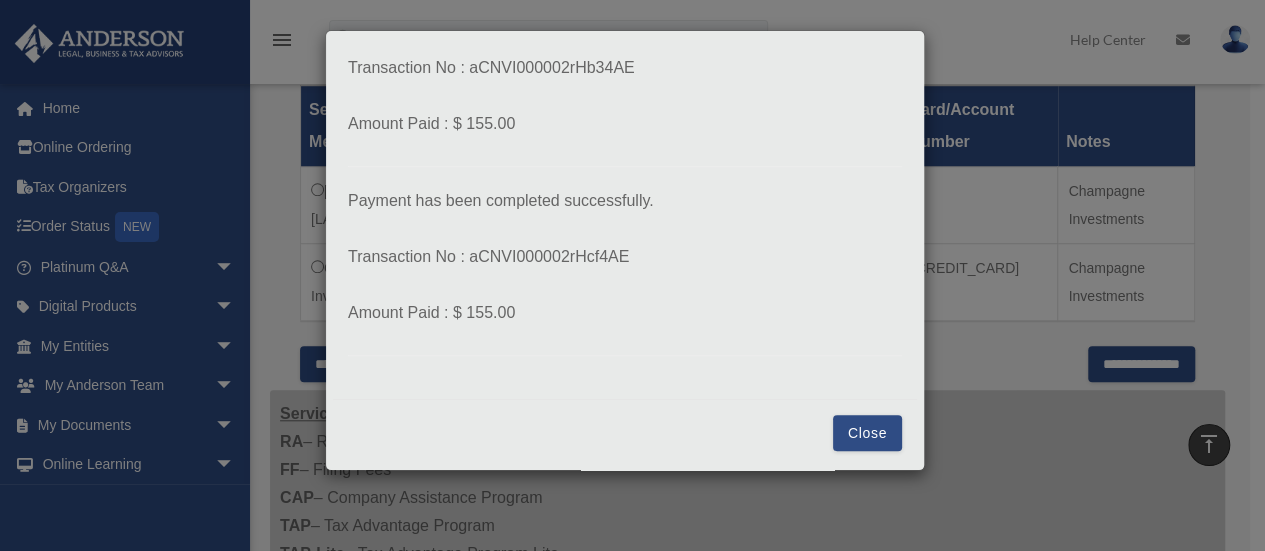 click on "Close" at bounding box center (867, 433) 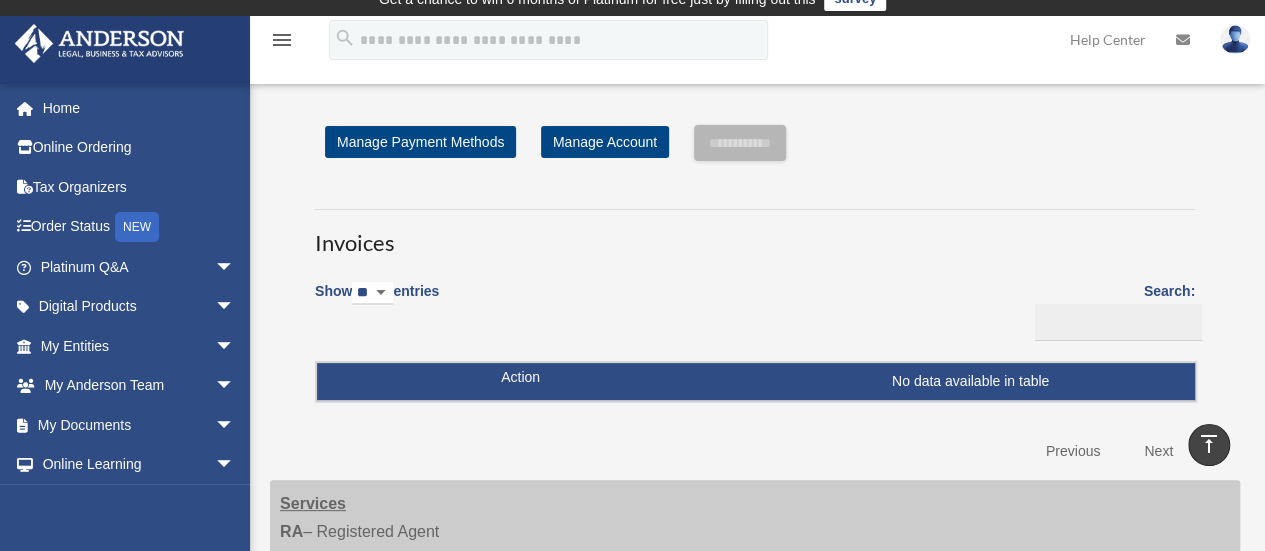 scroll, scrollTop: 0, scrollLeft: 0, axis: both 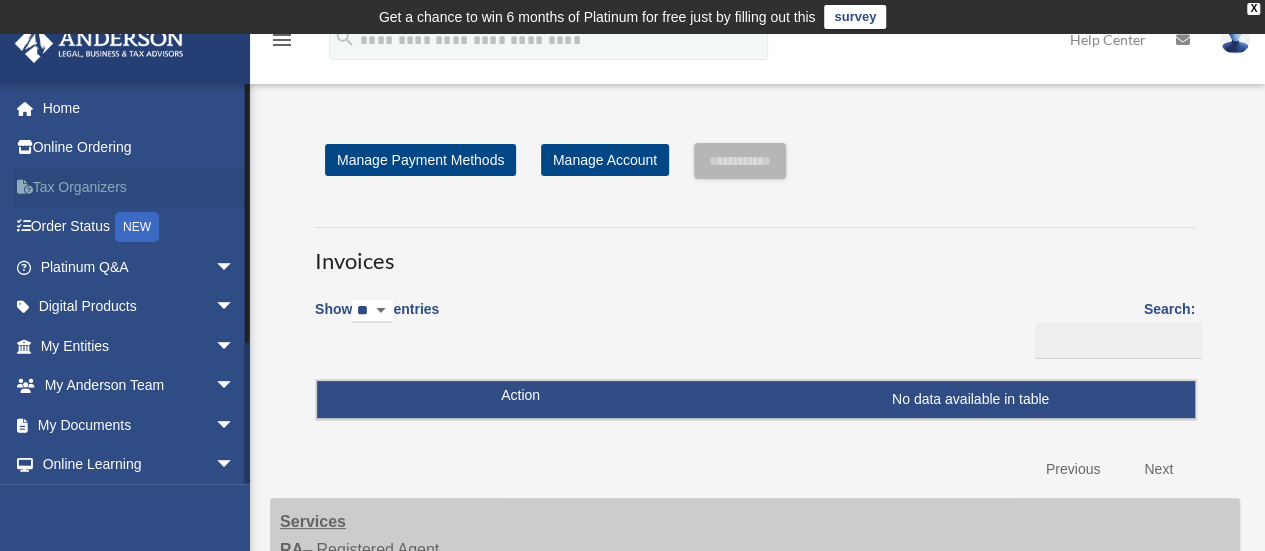click on "Tax Organizers" at bounding box center [139, 187] 